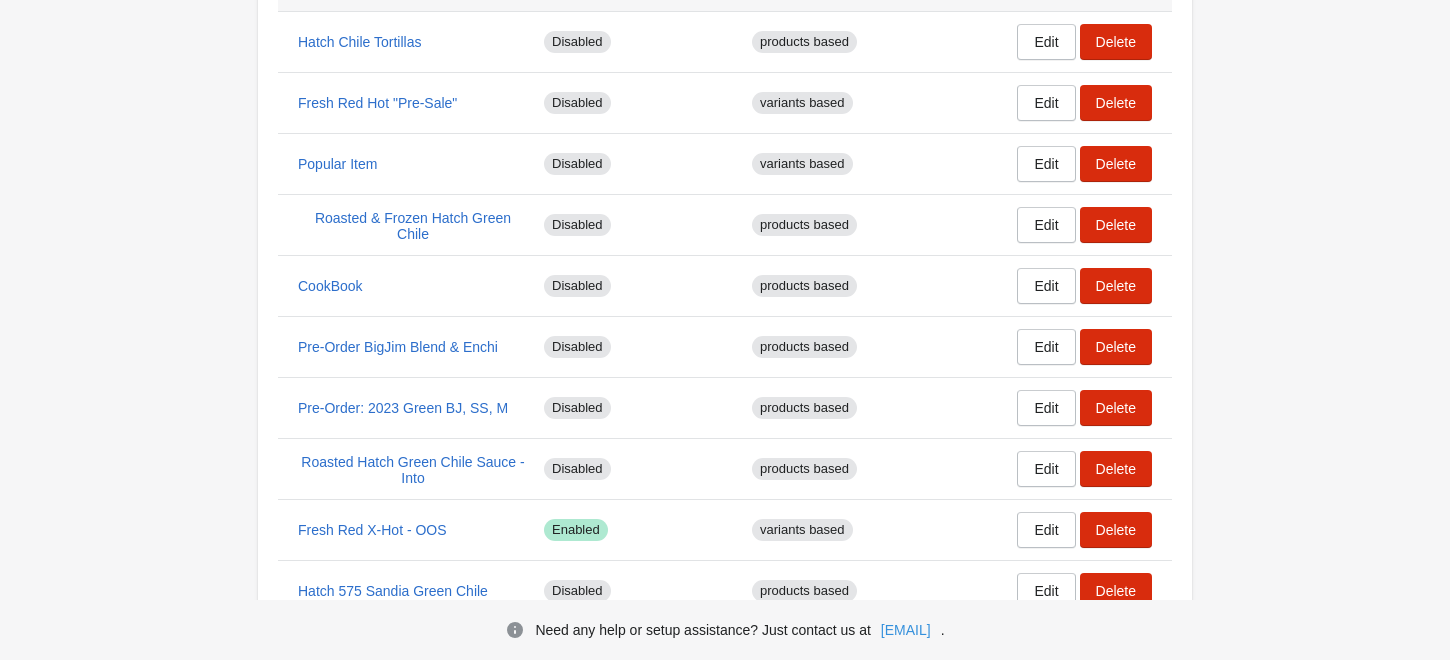 scroll, scrollTop: 555, scrollLeft: 0, axis: vertical 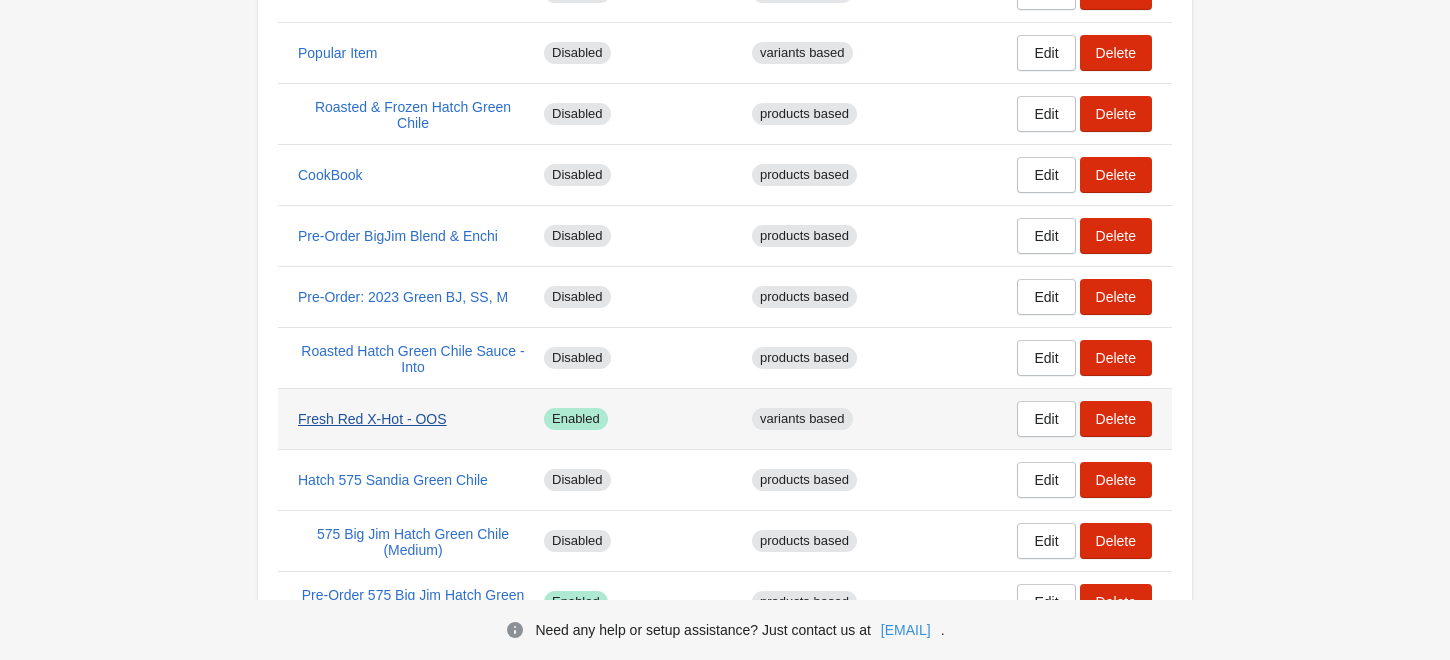 click on "Fresh Red X-Hot - OOS" at bounding box center [372, 419] 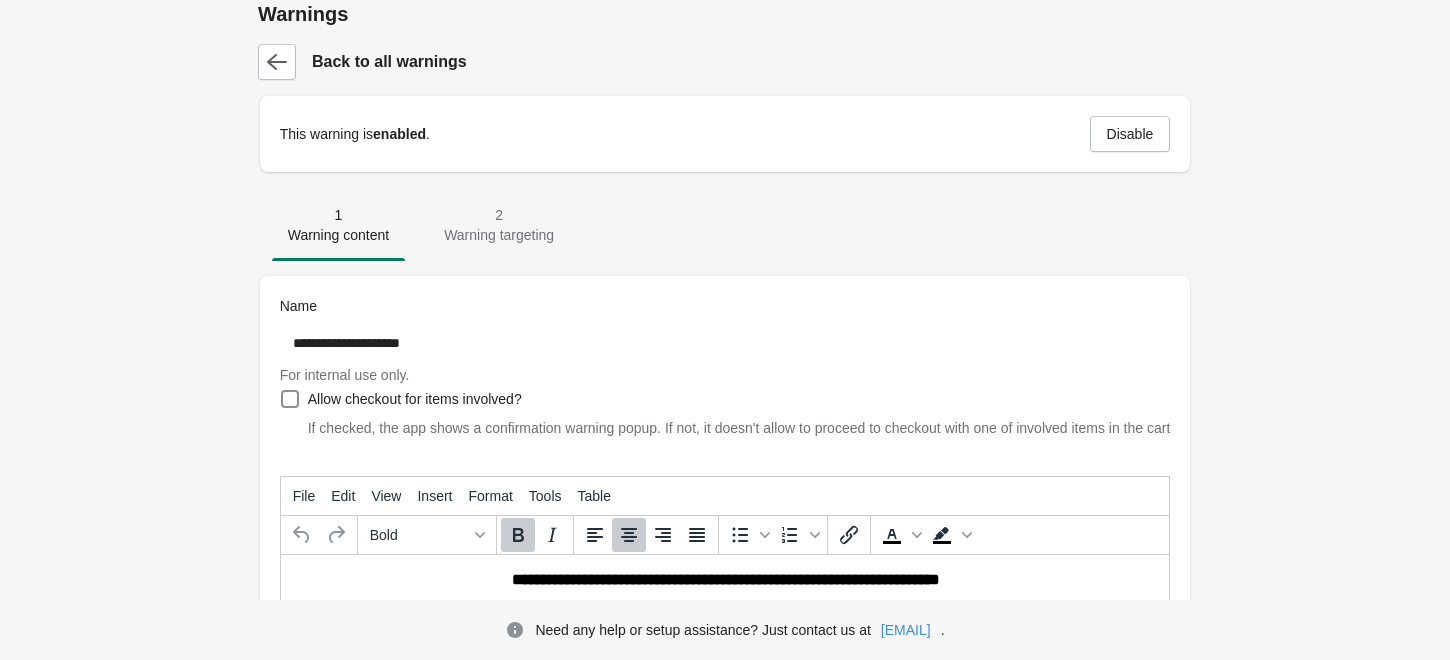 scroll, scrollTop: 0, scrollLeft: 0, axis: both 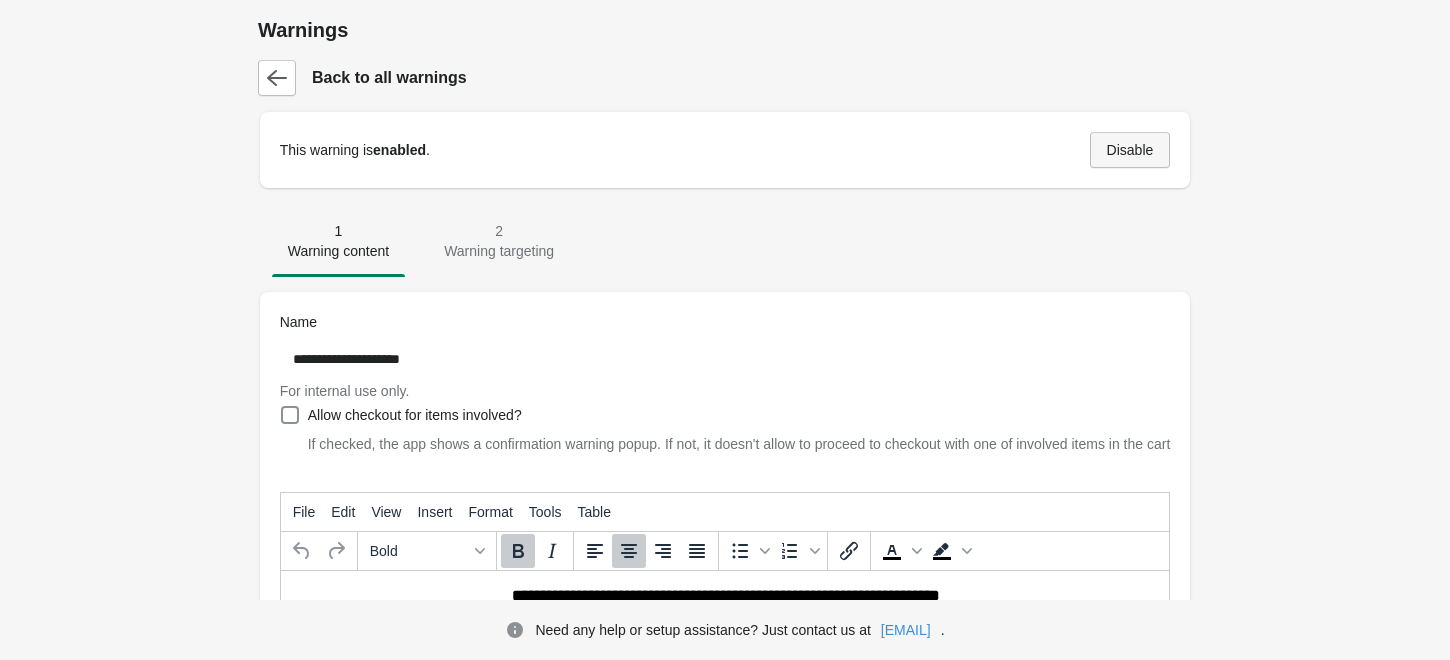 click on "Disable" at bounding box center (1130, 150) 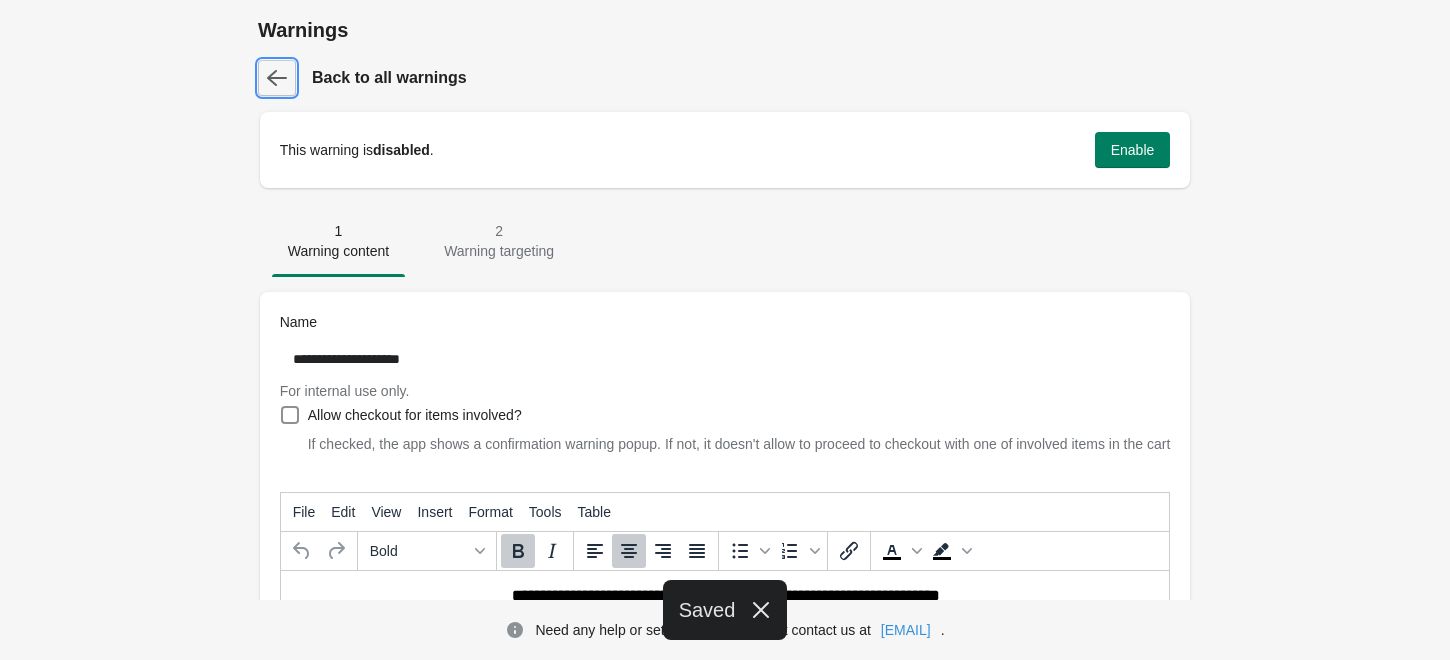 click at bounding box center [277, 78] 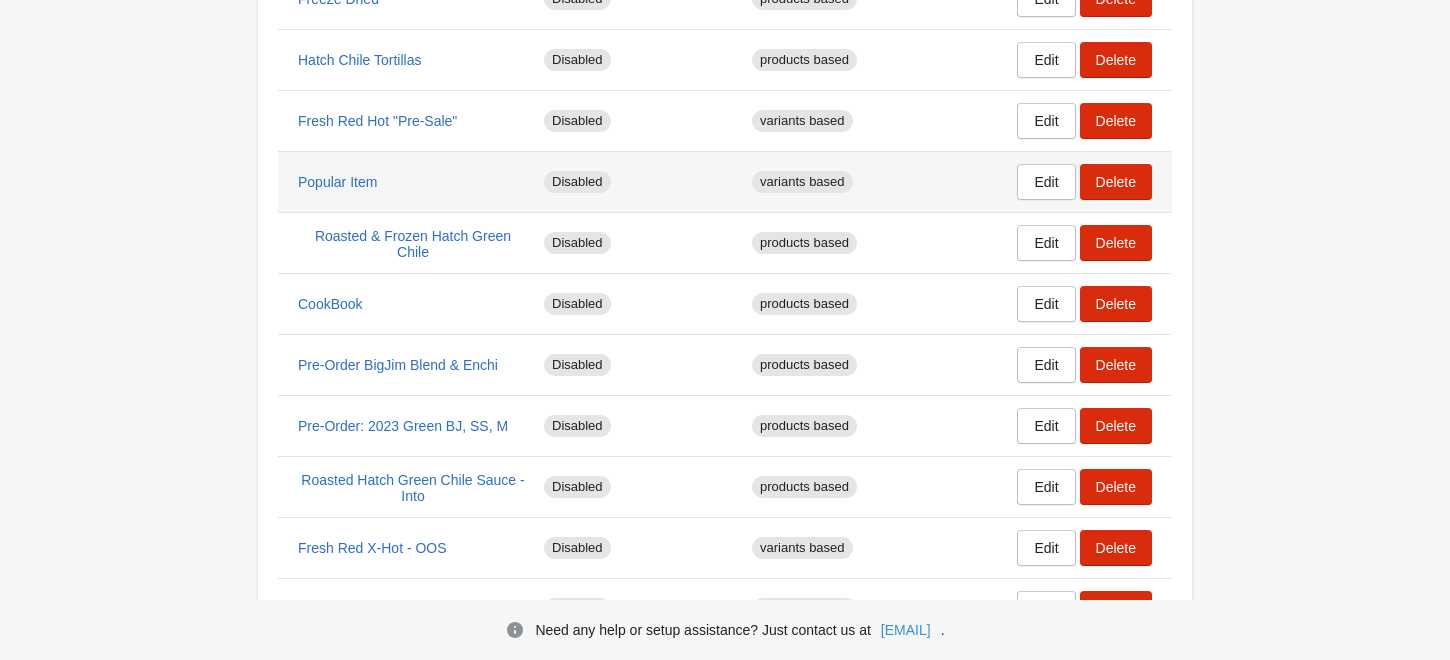 scroll, scrollTop: 444, scrollLeft: 0, axis: vertical 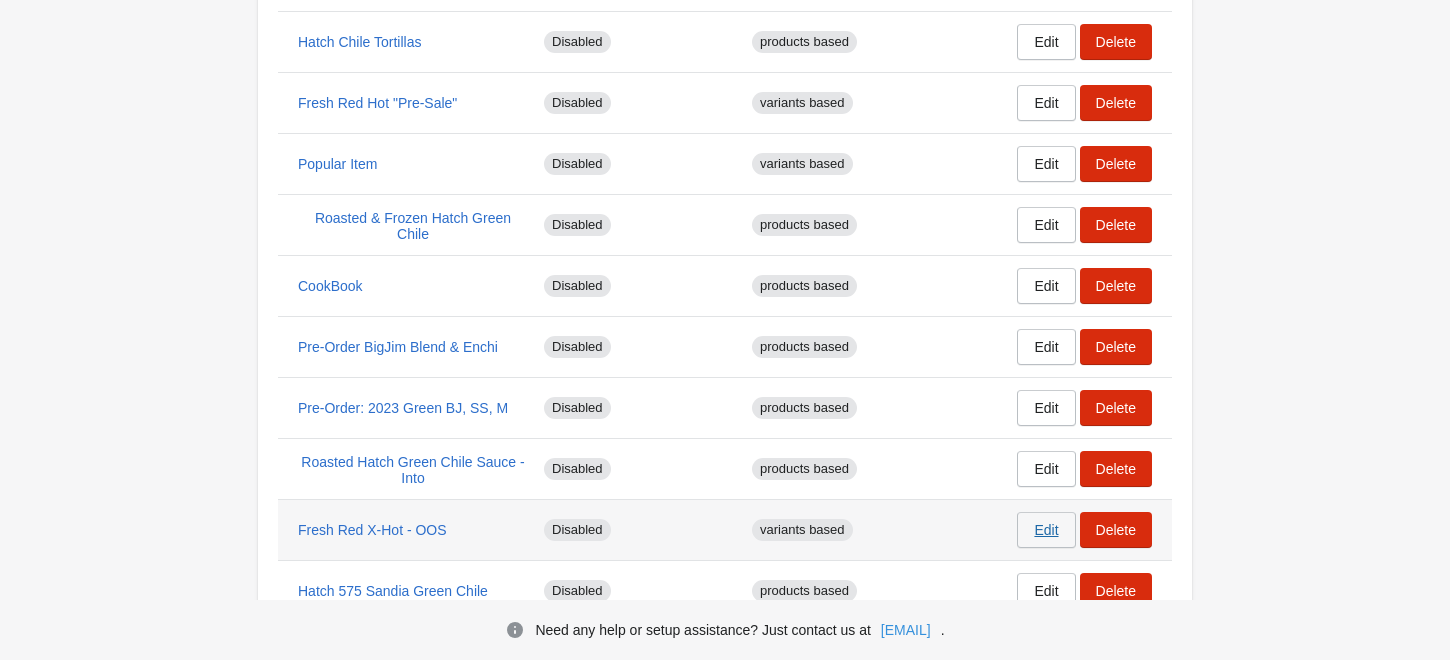 click on "Edit" at bounding box center (1046, 530) 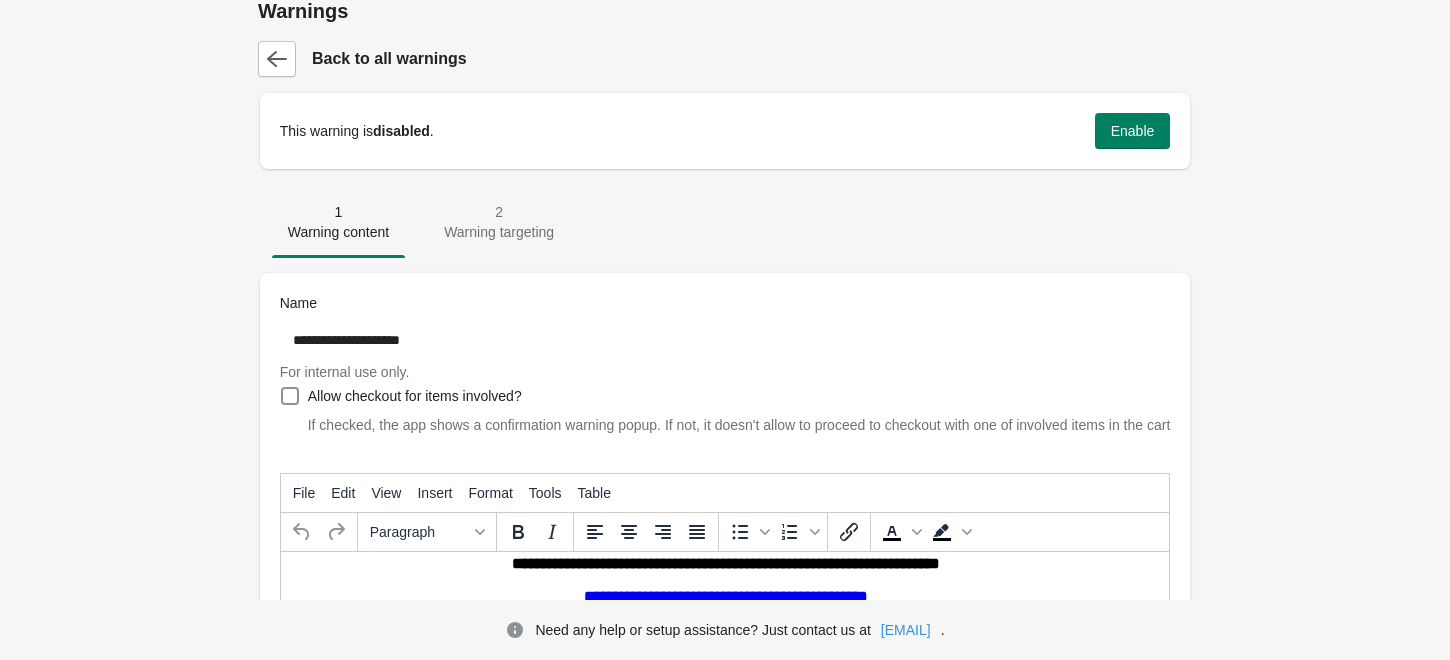 scroll, scrollTop: 0, scrollLeft: 0, axis: both 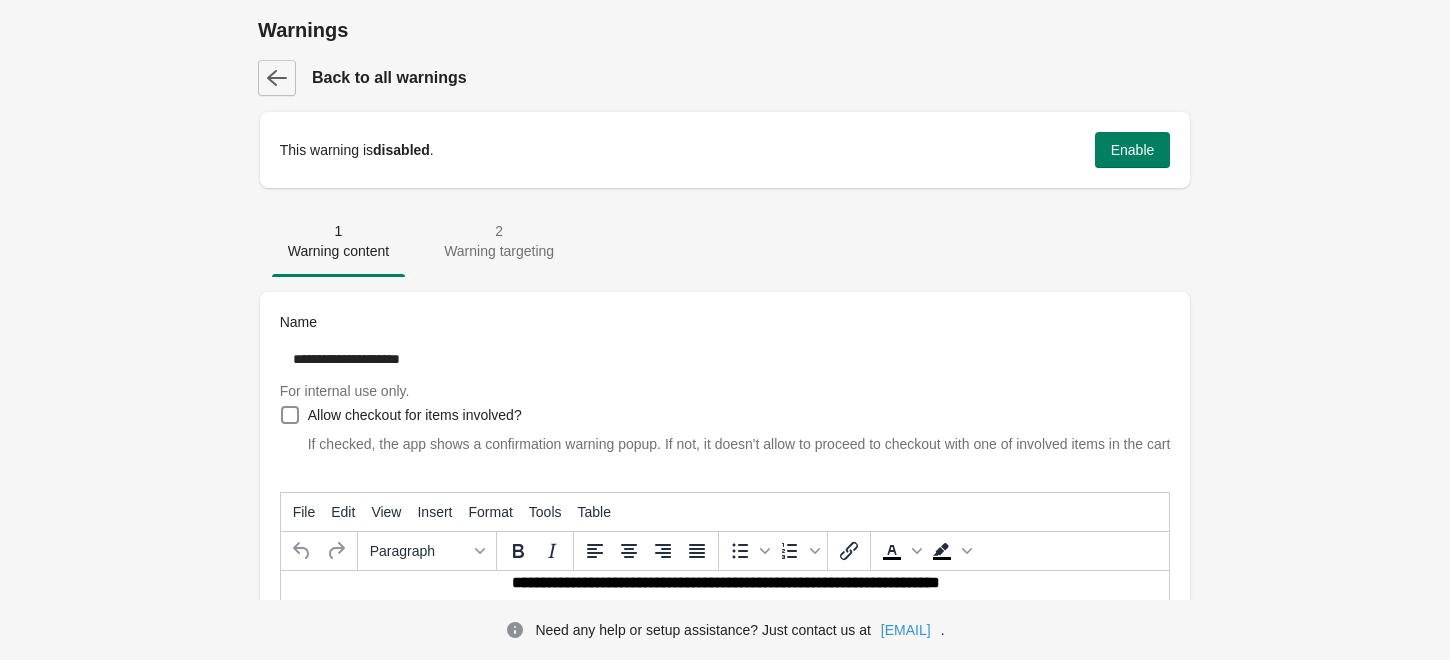 click at bounding box center [277, 78] 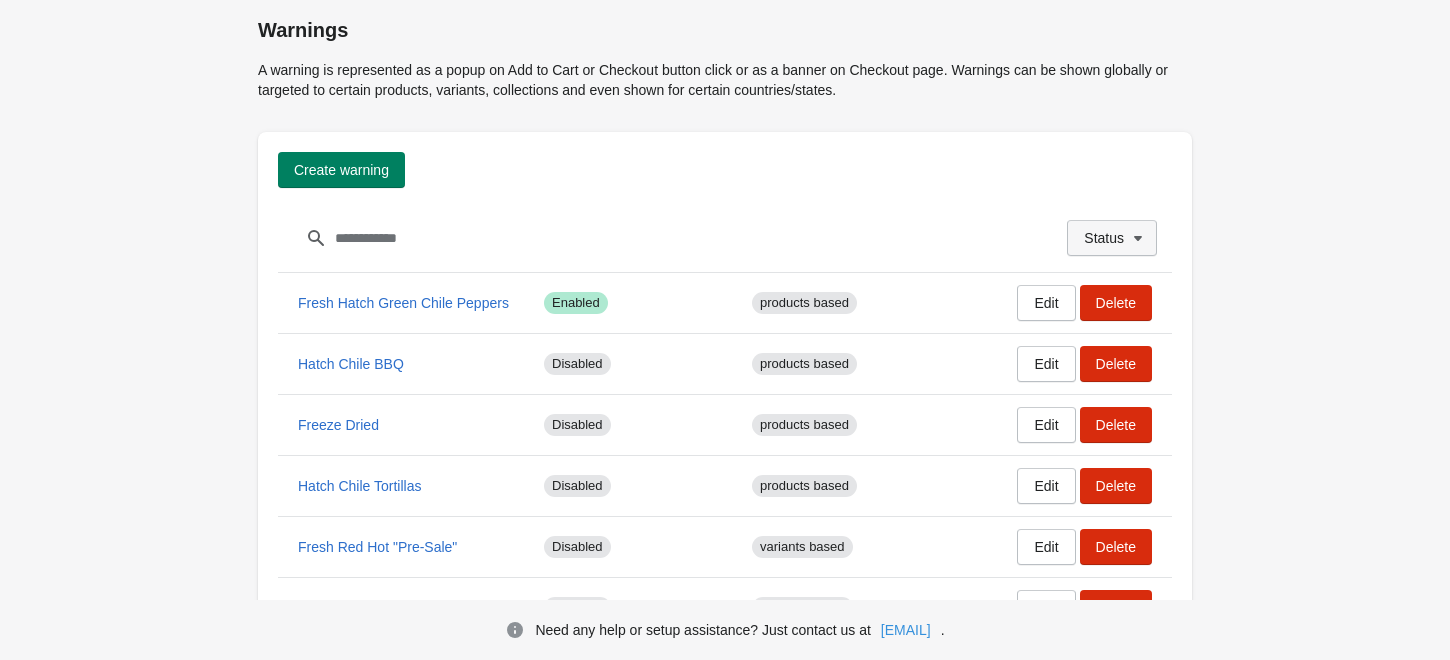 click on "Status" at bounding box center [1112, 238] 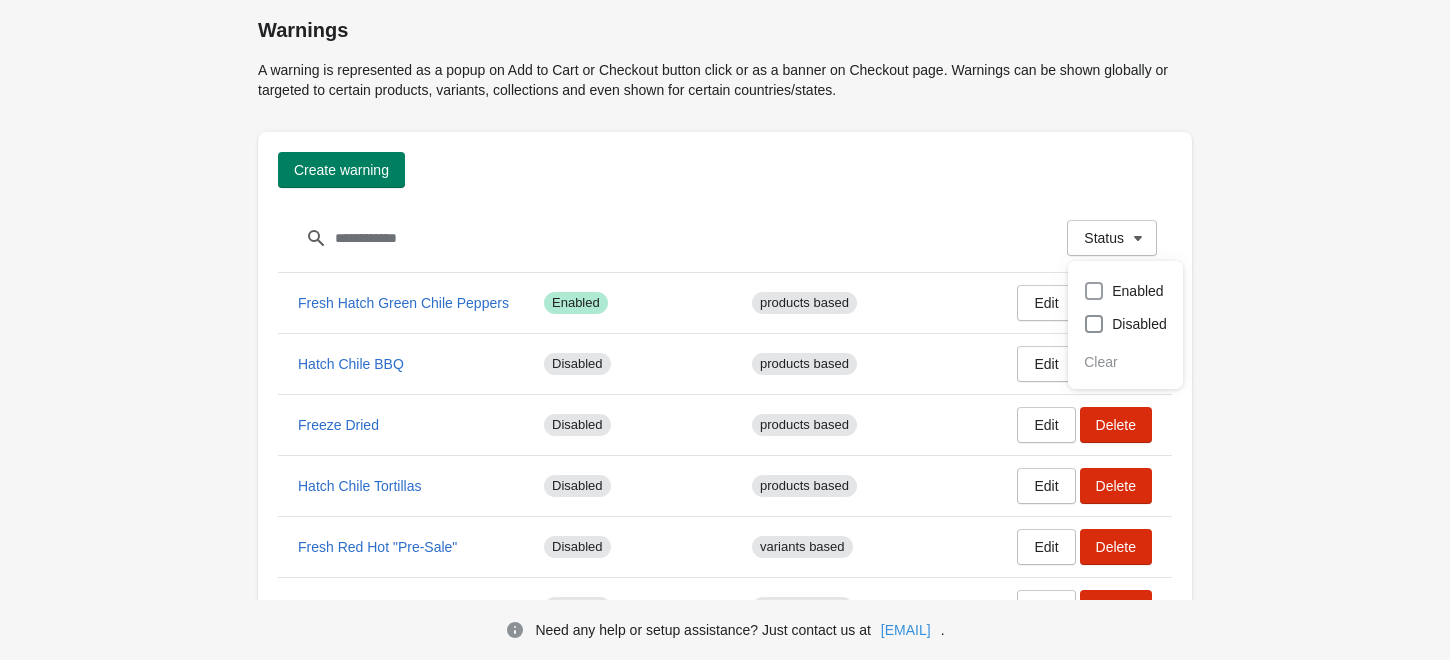 click at bounding box center [1094, 291] 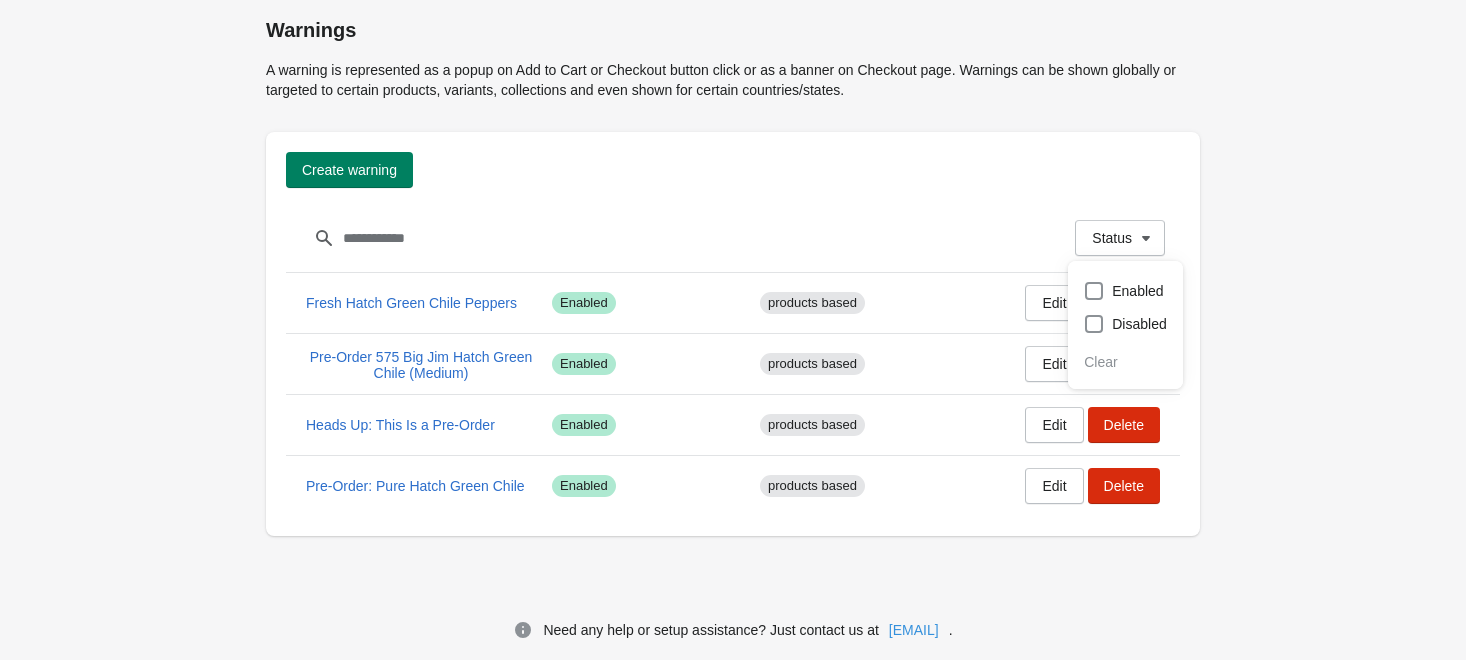 click on "Warnings A warning is represented as a popup on Add to Cart or Checkout button click or as a banner on Checkout page. Warnings can be shown globally or targeted to certain products, variants, collections and even shown for certain countries/states. Create warning Status Filter items Clear Status Fresh Hatch Green Chile Peppers Success  Enabled products based Edit Delete Pre-Order 575 Big Jim Hatch Green Chile (Medium) Success  Enabled products based Edit Delete Heads Up: This Is a Pre-Order Success  Enabled products based Edit Delete Pre-Order: Pure Hatch Green Chile Success  Enabled products based Edit Delete Need any help or setup assistance? Just contact us at  [EMAIL] ." at bounding box center [733, 287] 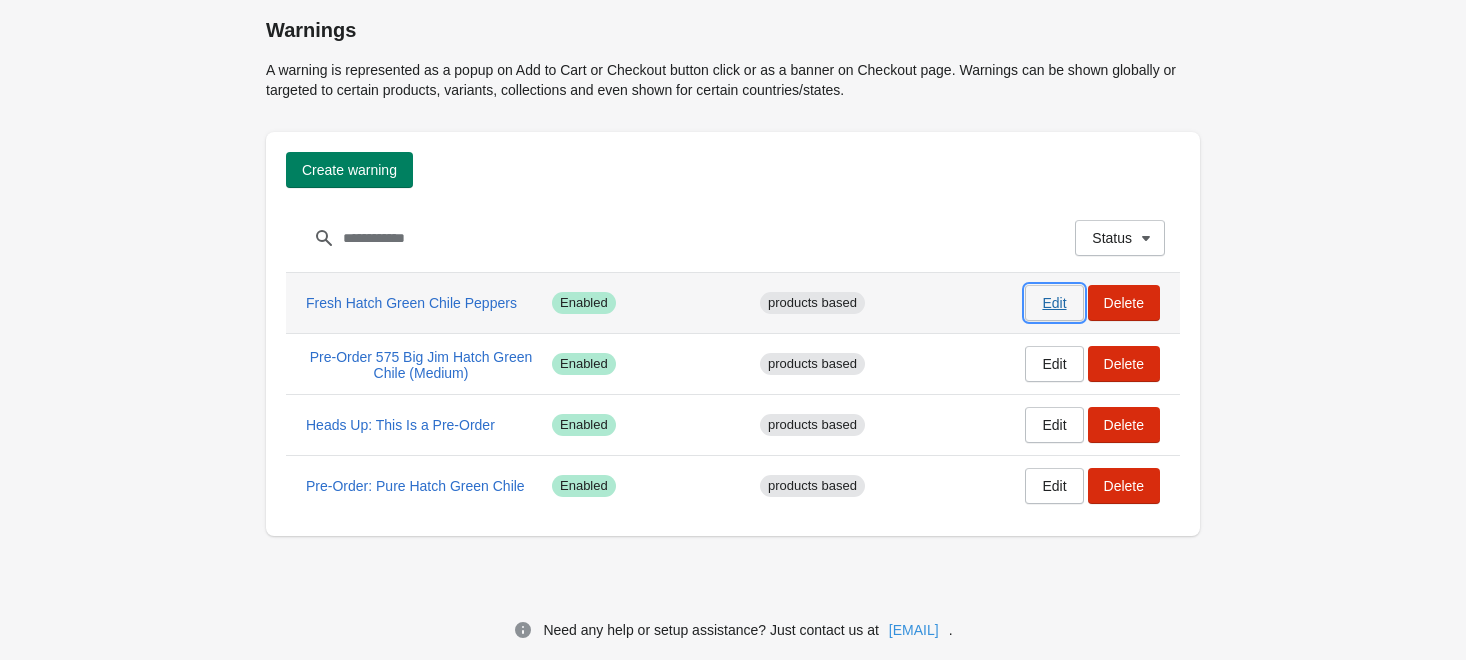 click on "Edit" at bounding box center (1054, 303) 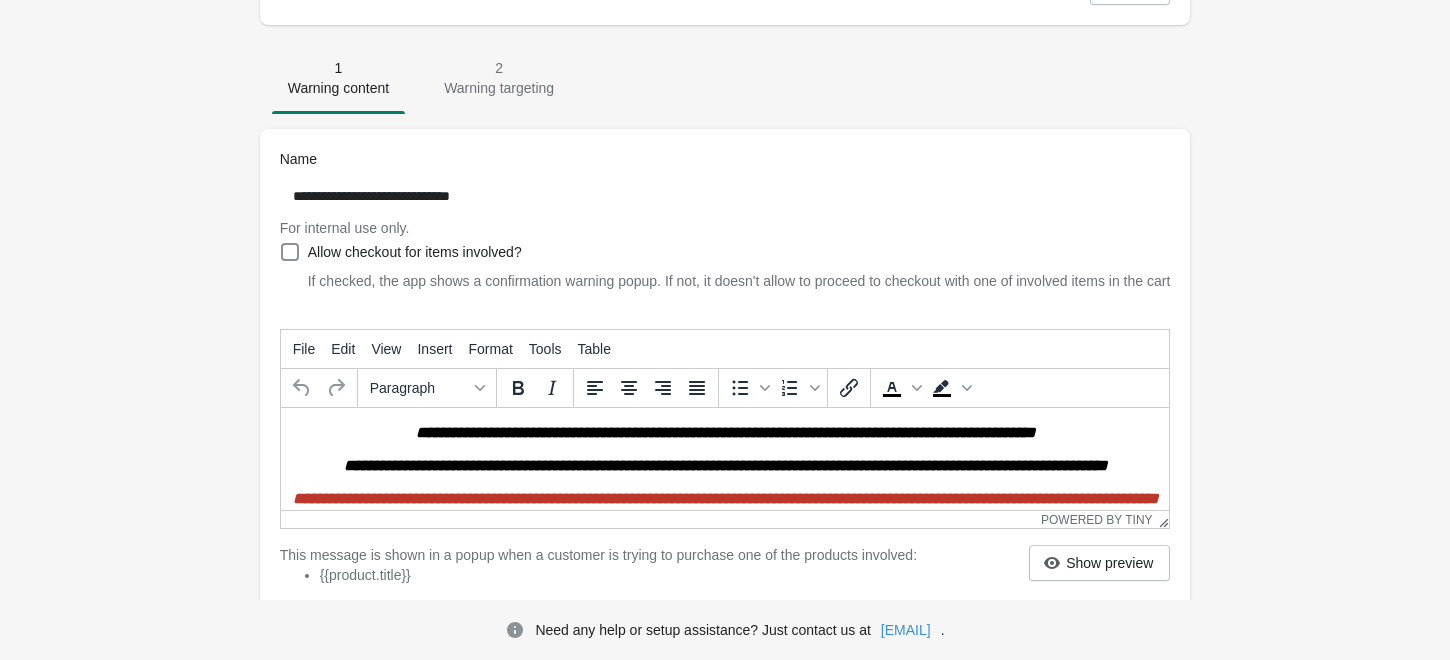 scroll, scrollTop: 444, scrollLeft: 0, axis: vertical 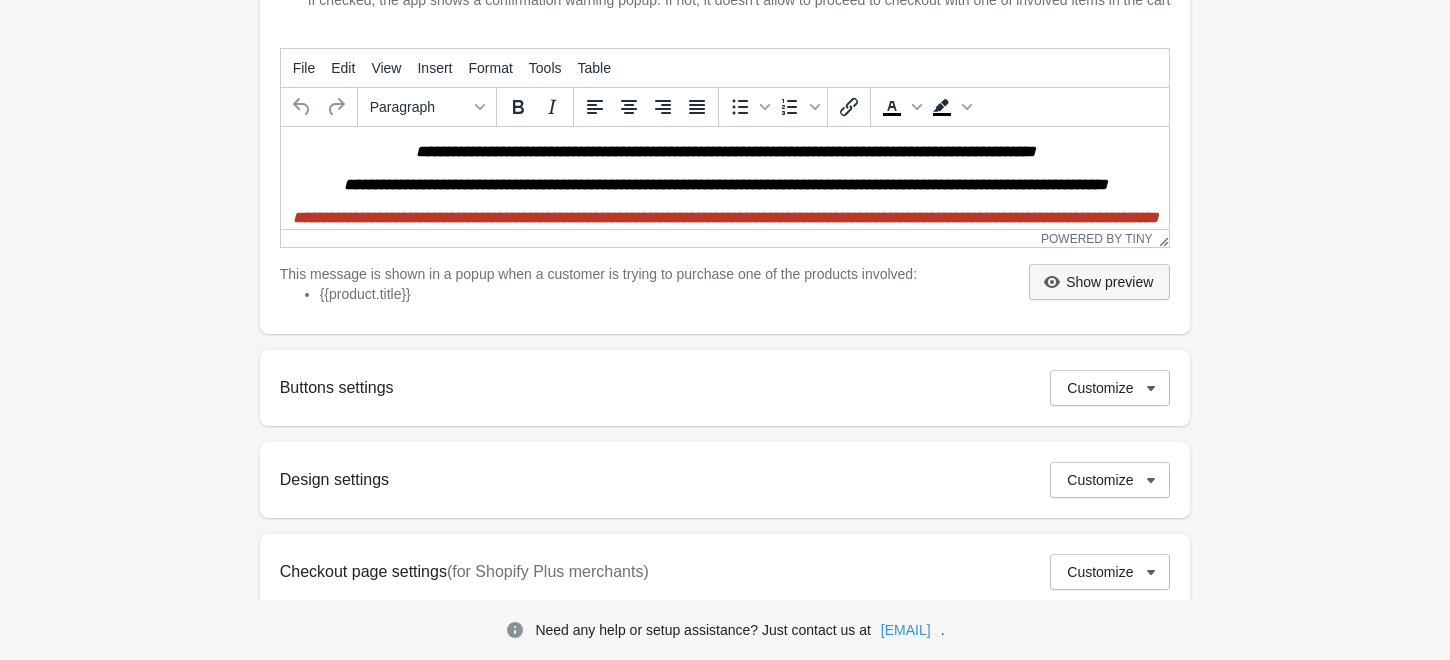 click on "Show preview" at bounding box center (1099, 282) 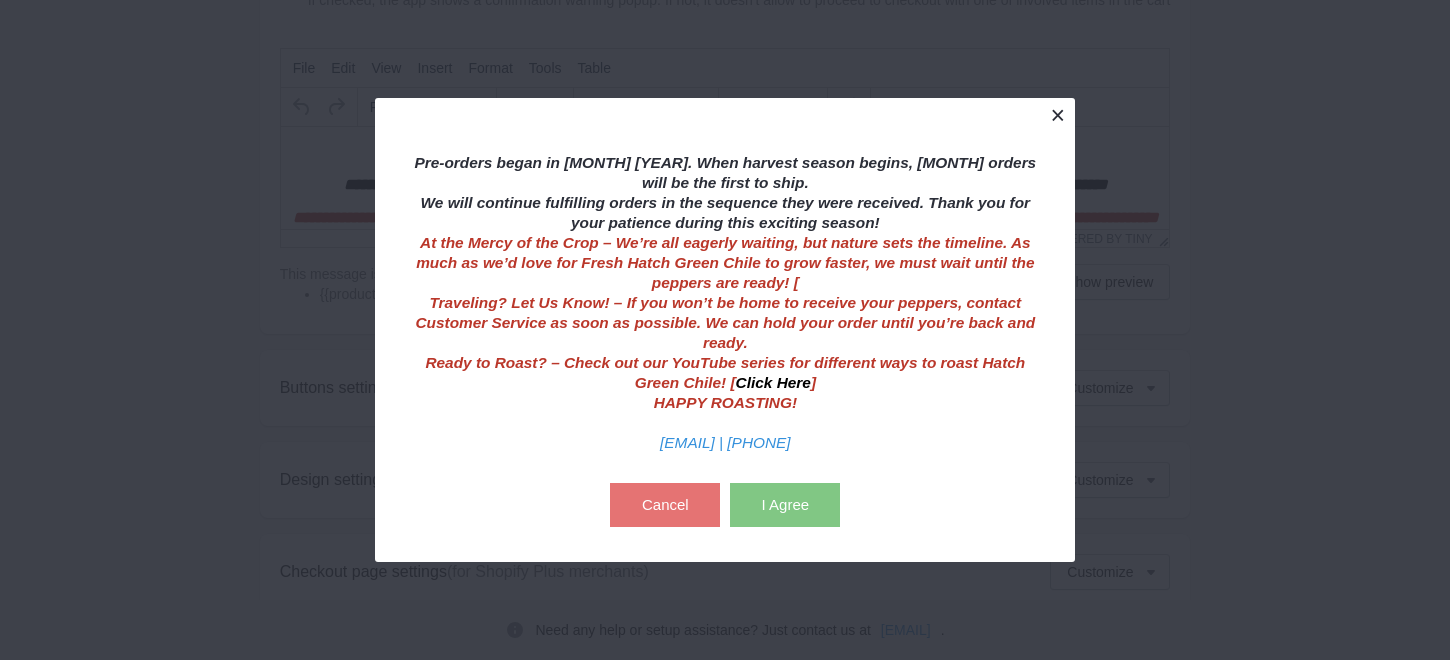 click at bounding box center [1057, 115] 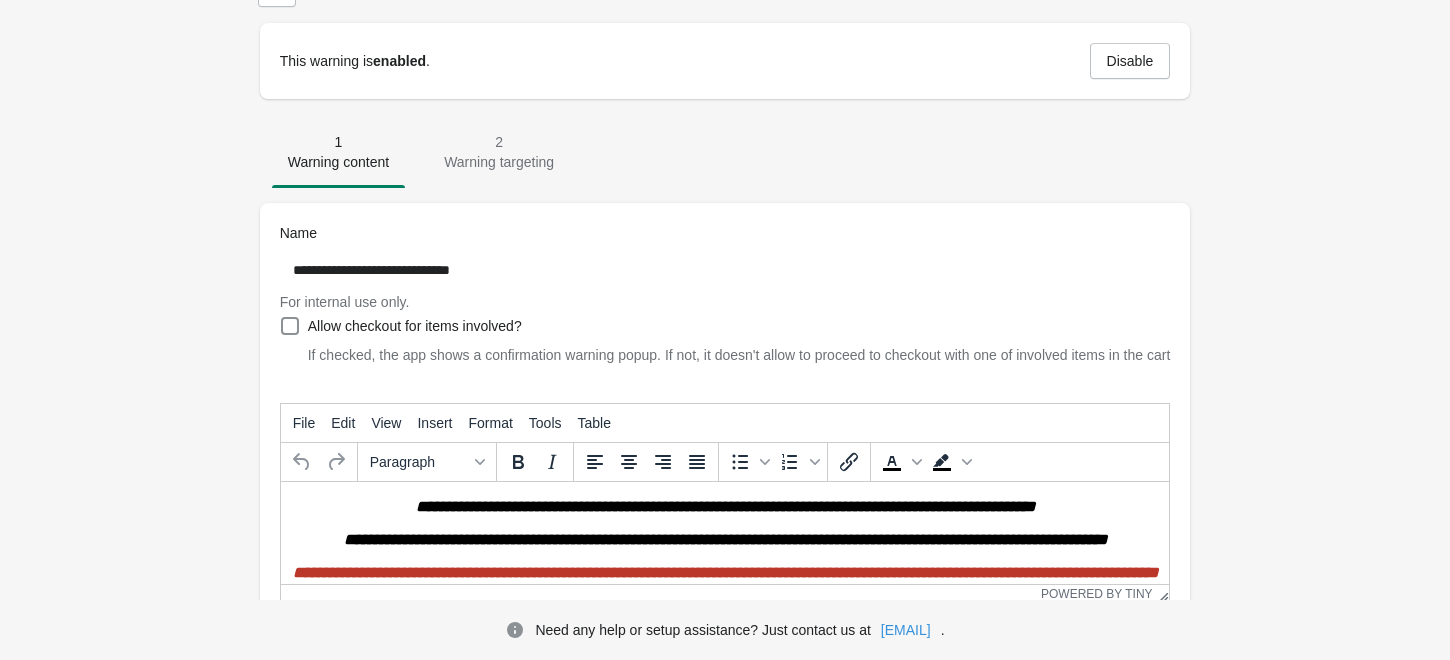 scroll, scrollTop: 0, scrollLeft: 0, axis: both 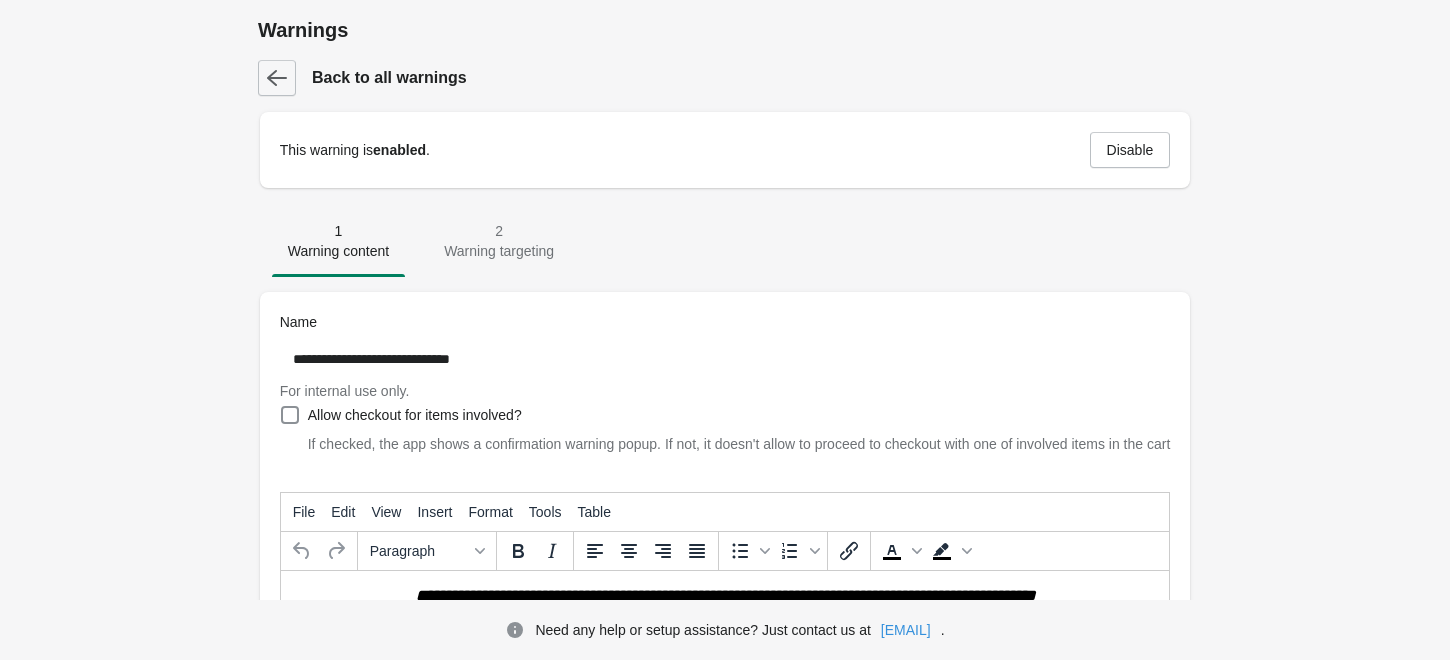 click at bounding box center (277, 78) 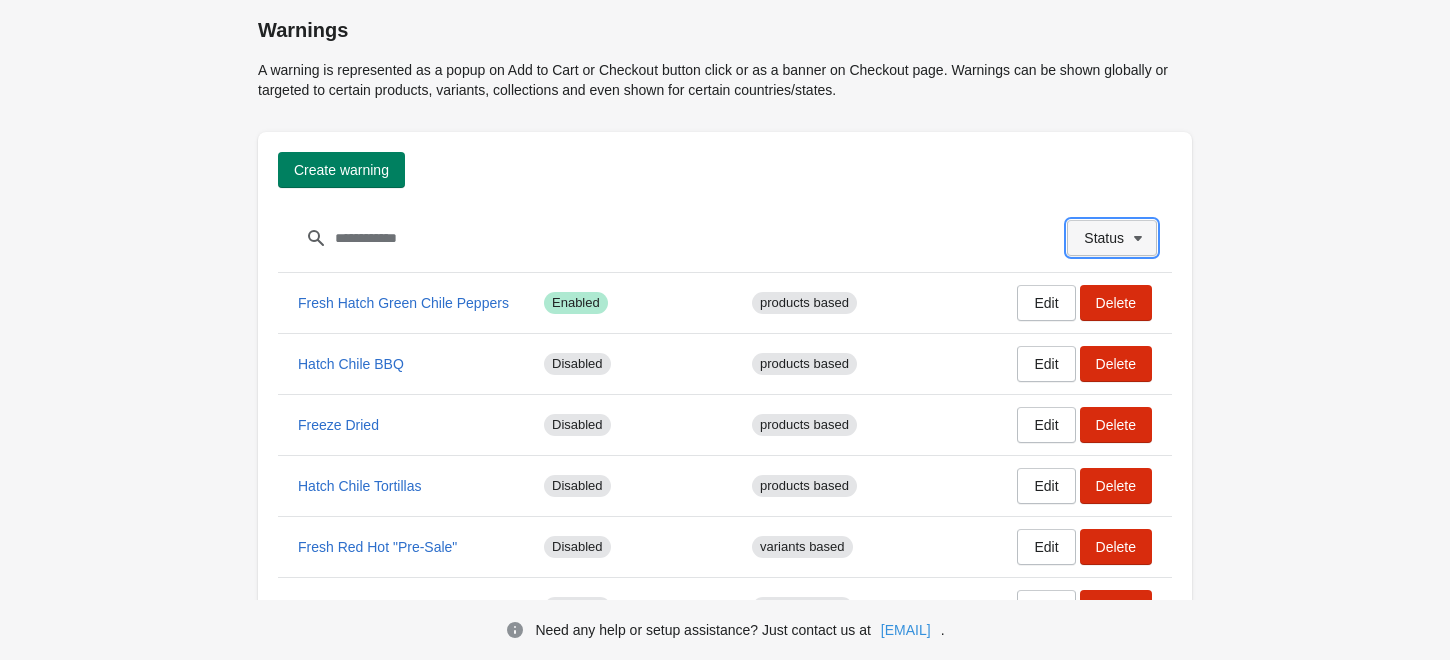 click on "Status" at bounding box center (1104, 238) 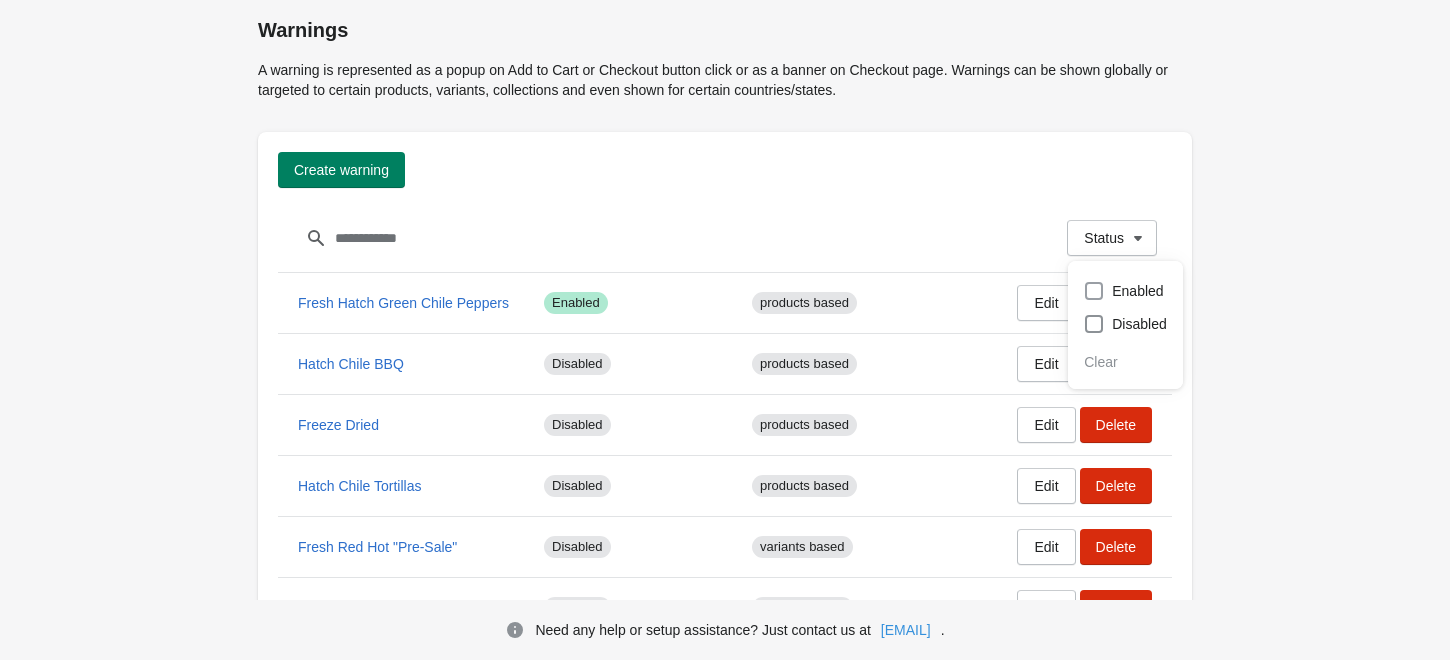 click on "Enabled" at bounding box center (1137, 291) 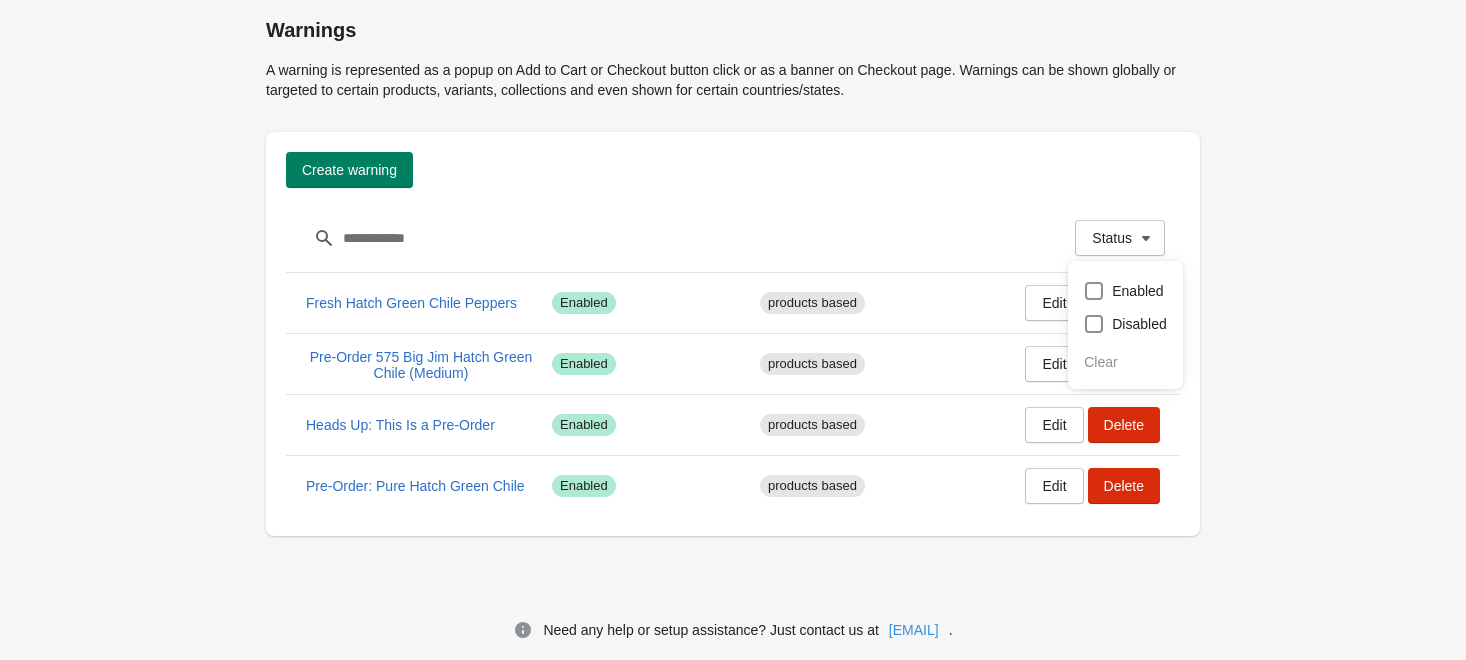 click on "Warnings A warning is represented as a popup on Add to Cart or Checkout button click or as a banner on Checkout page. Warnings can be shown globally or targeted to certain products, variants, collections and even shown for certain countries/states. Create warning Status Filter items Clear Status Fresh Hatch Green Chile Peppers Success  Enabled products based Edit Delete Pre-Order 575 Big Jim Hatch Green Chile (Medium) Success  Enabled products based Edit Delete Heads Up: This Is a Pre-Order Success  Enabled products based Edit Delete Pre-Order: Pure Hatch Green Chile Success  Enabled products based Edit Delete Need any help or setup assistance? Just contact us at  [EMAIL] ." at bounding box center [733, 287] 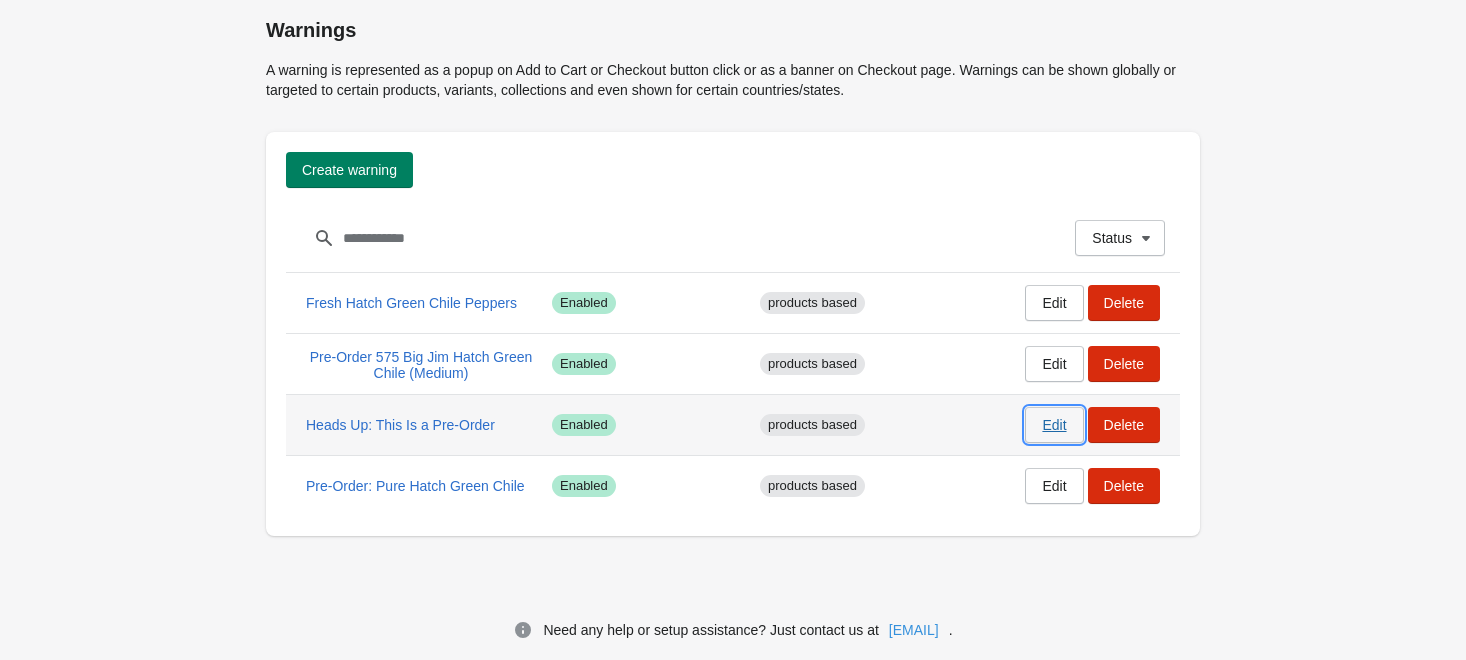 click on "Edit" at bounding box center (1054, 425) 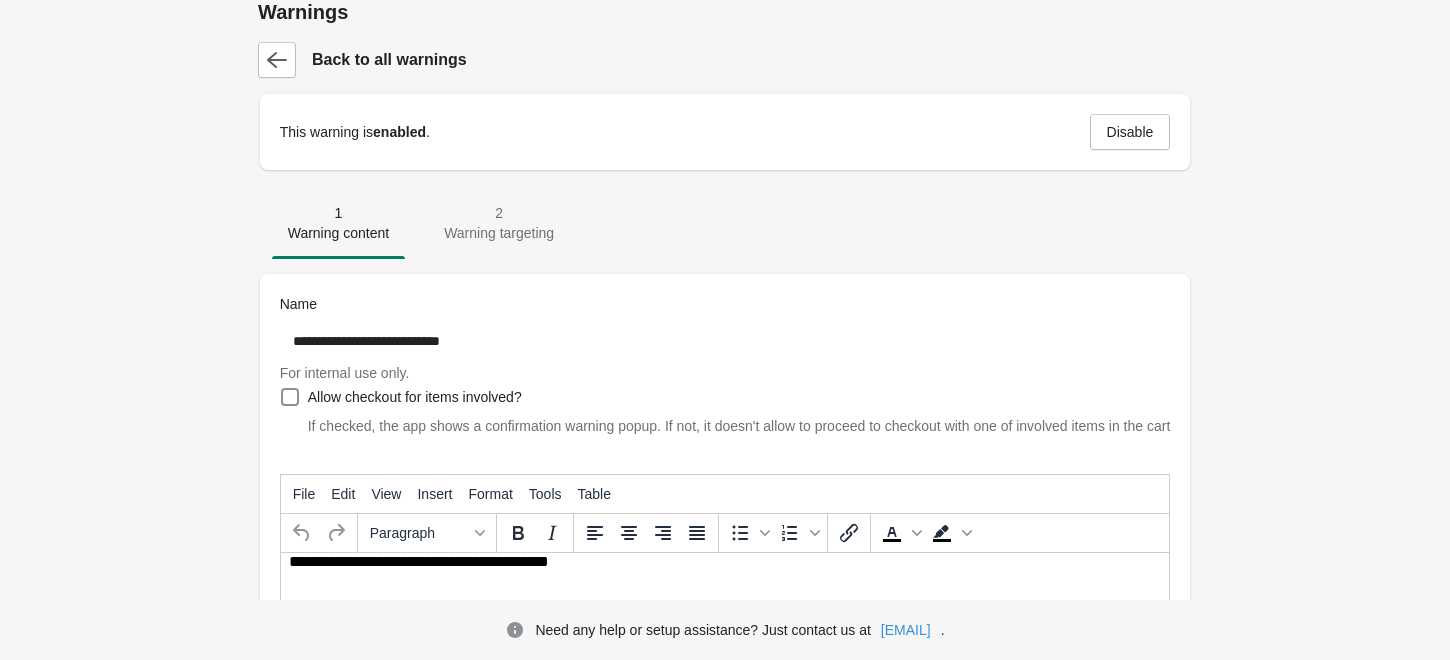 scroll, scrollTop: 0, scrollLeft: 0, axis: both 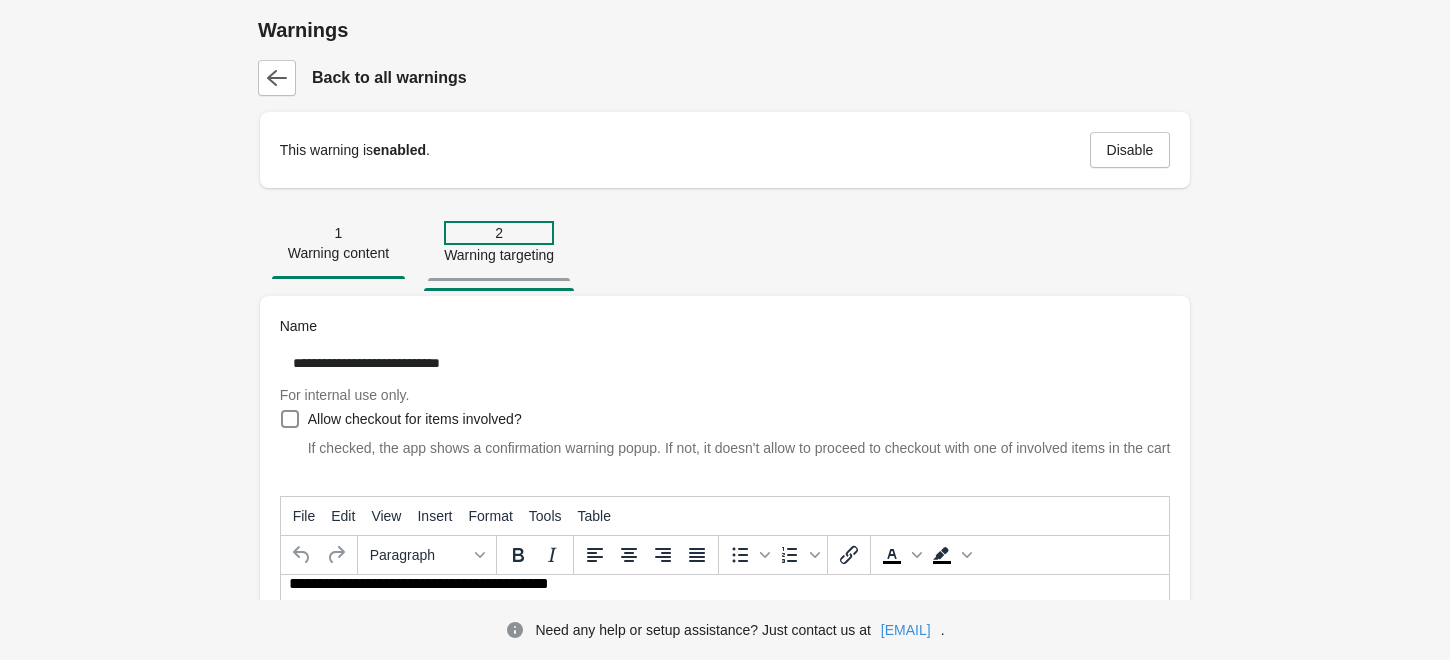 click on "Warning targeting" at bounding box center [499, 255] 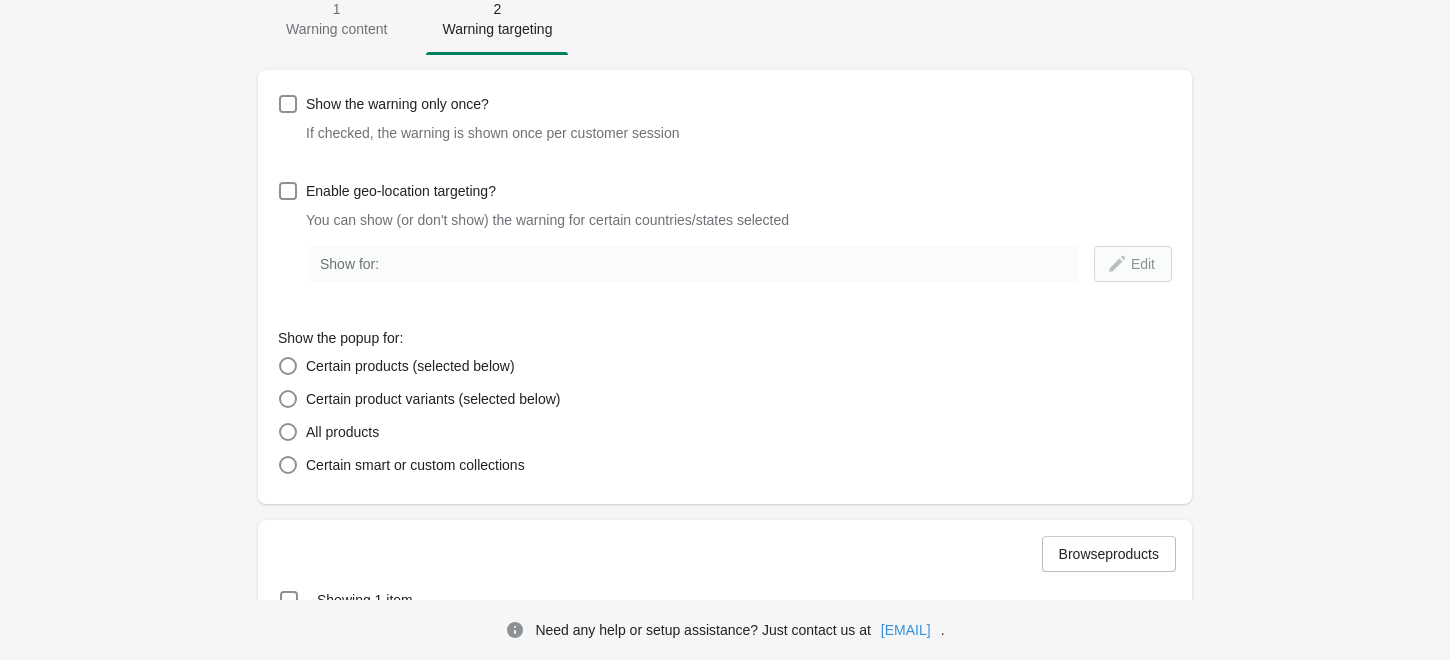 scroll, scrollTop: 0, scrollLeft: 0, axis: both 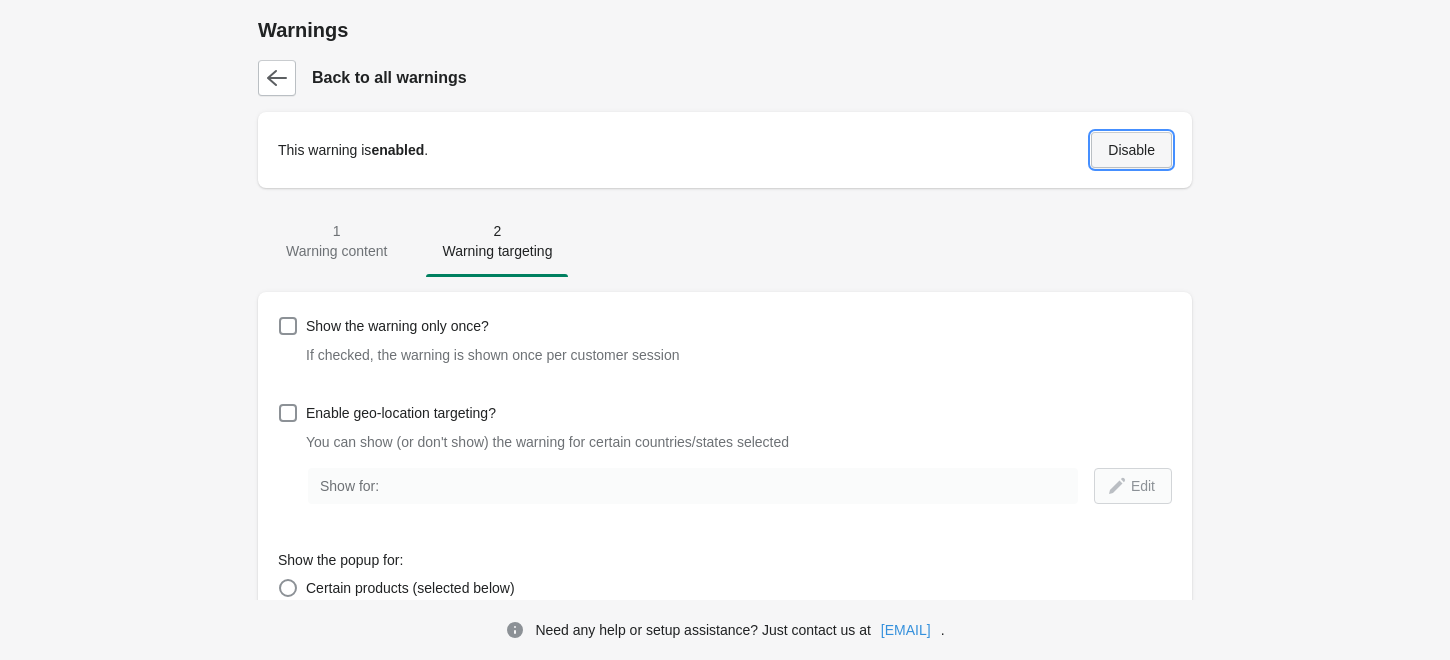 click on "Disable" at bounding box center (1131, 150) 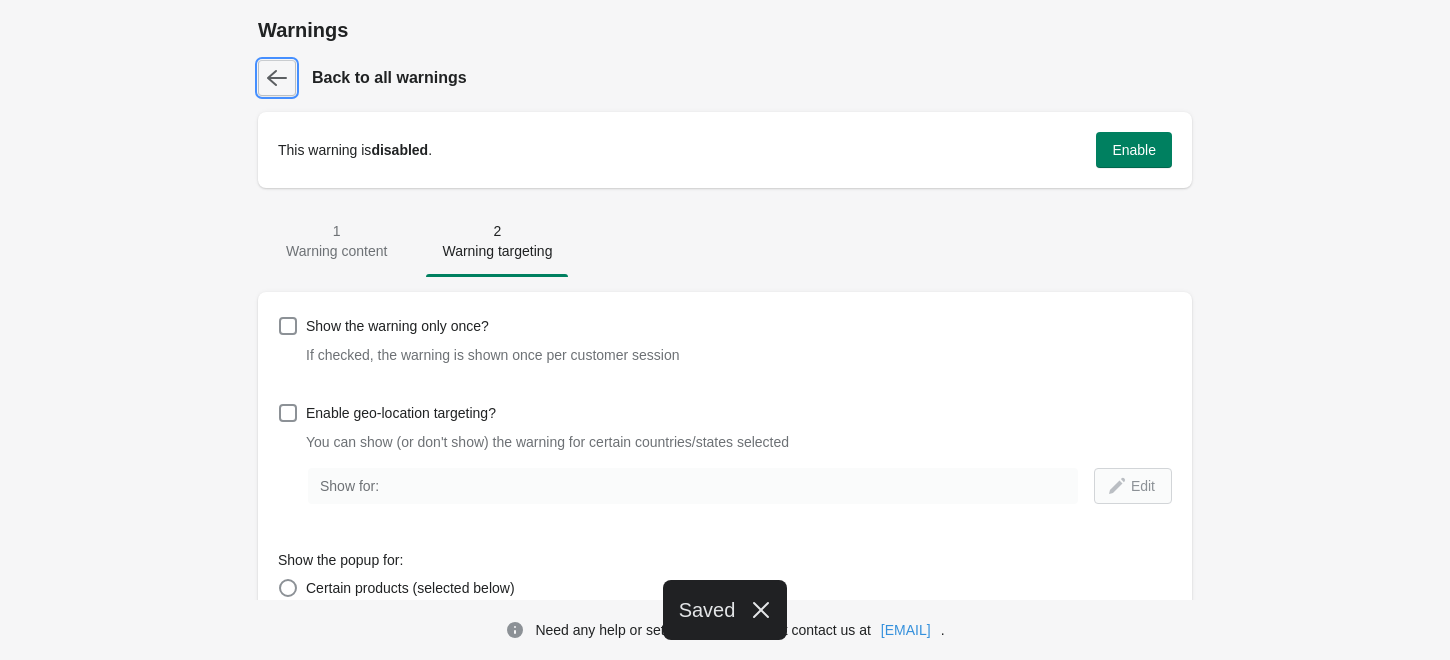 click at bounding box center (277, 78) 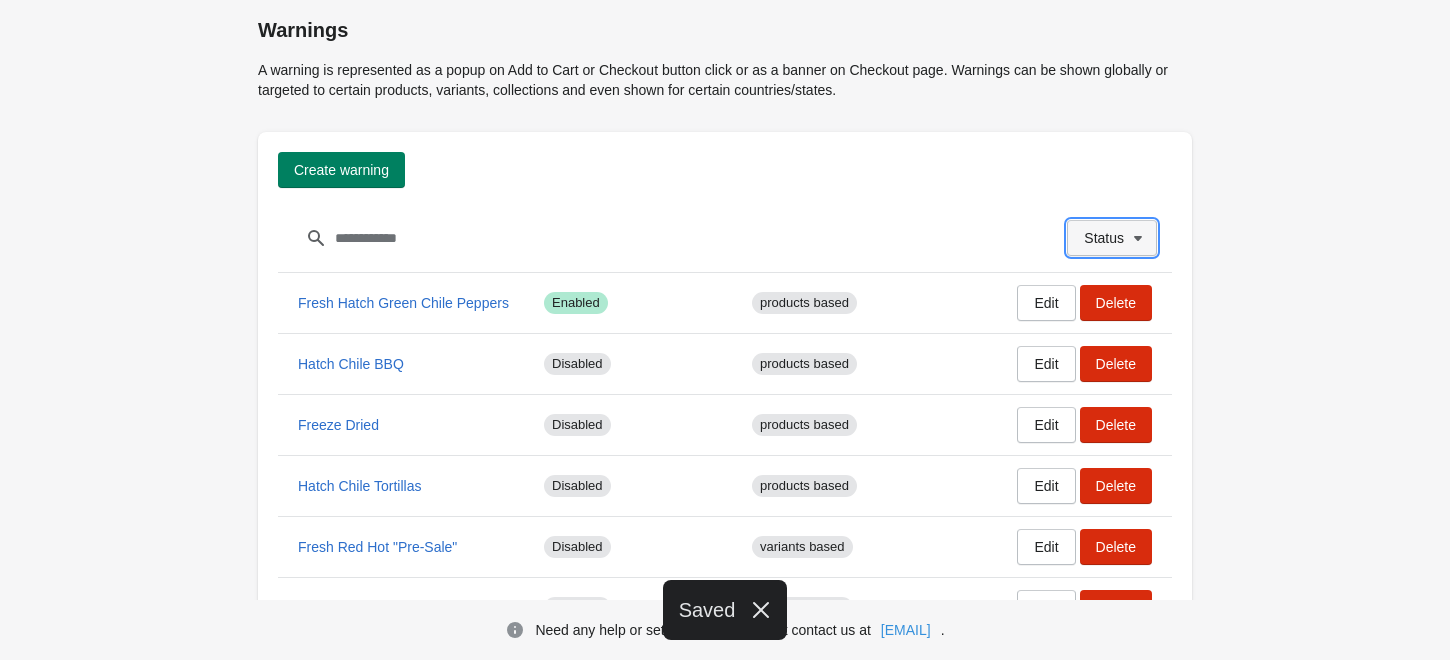 click on "Status" at bounding box center [1112, 238] 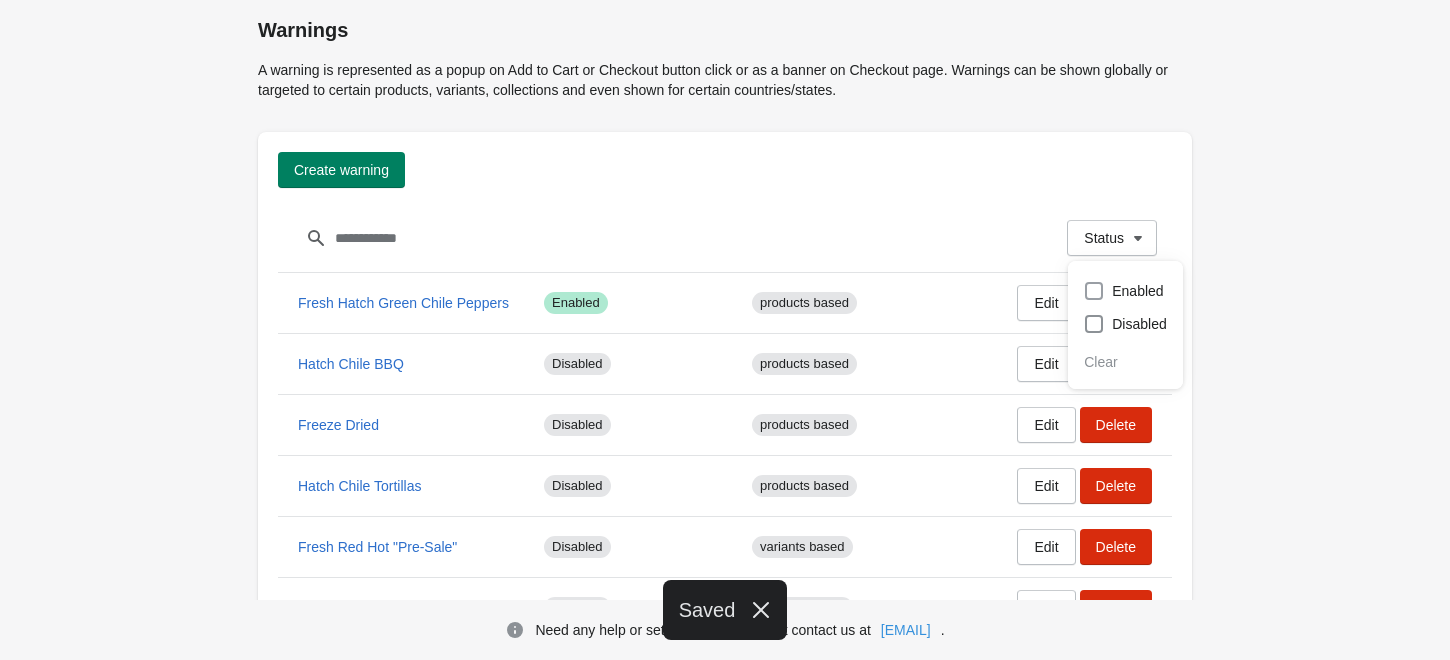 click on "Enabled" at bounding box center (1137, 291) 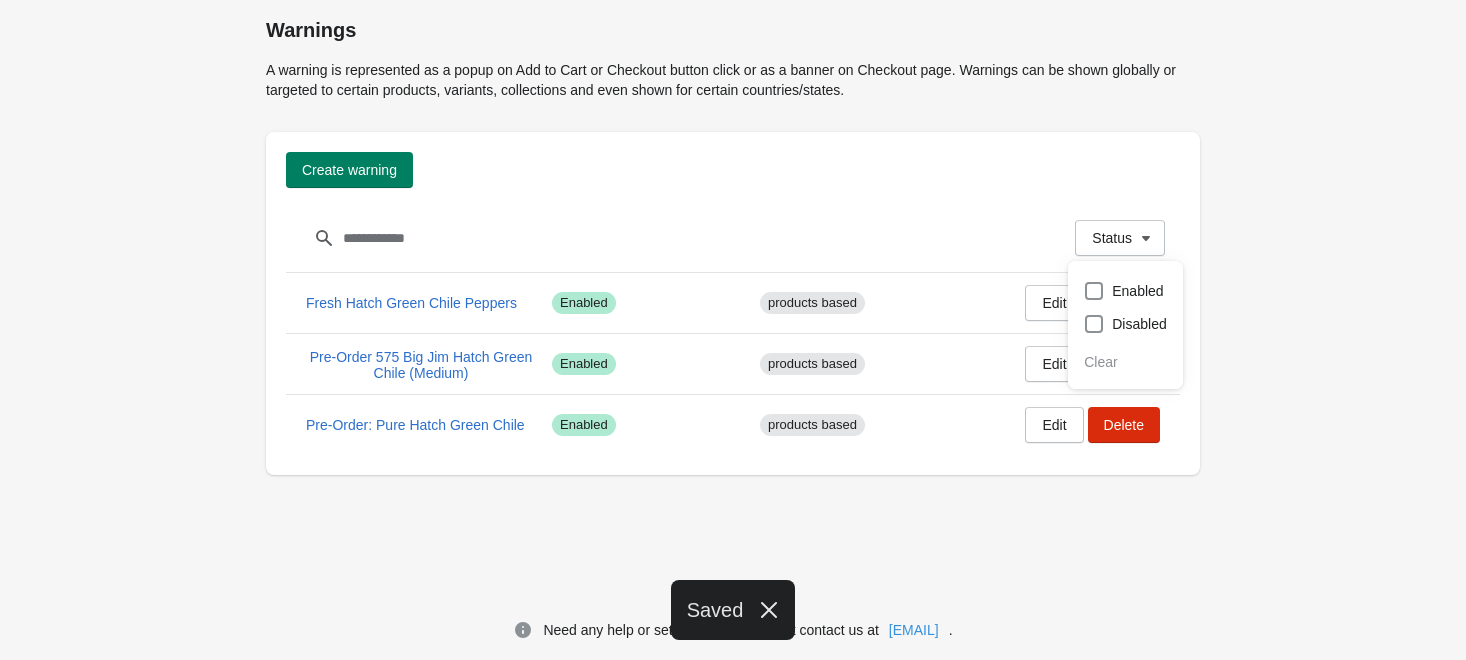 click on "Showing 1 item
Warnings A warning is represented as a popup on Add to Cart or Checkout button click or as a banner on Checkout page. Warnings can be shown globally or targeted to certain products, variants, collections and even shown for certain countries/states. Create warning Status Filter items Clear Status Fresh Hatch Green Chile Peppers Success  Enabled products based Edit Delete Pre-Order 575 Big Jim Hatch Green Chile (Medium) Success  Enabled products based Edit Delete Pre-Order: Pure Hatch Green Chile Success  Enabled products based Edit Delete Need any help or setup assistance? Just contact us at  [EMAIL] ." at bounding box center (733, 287) 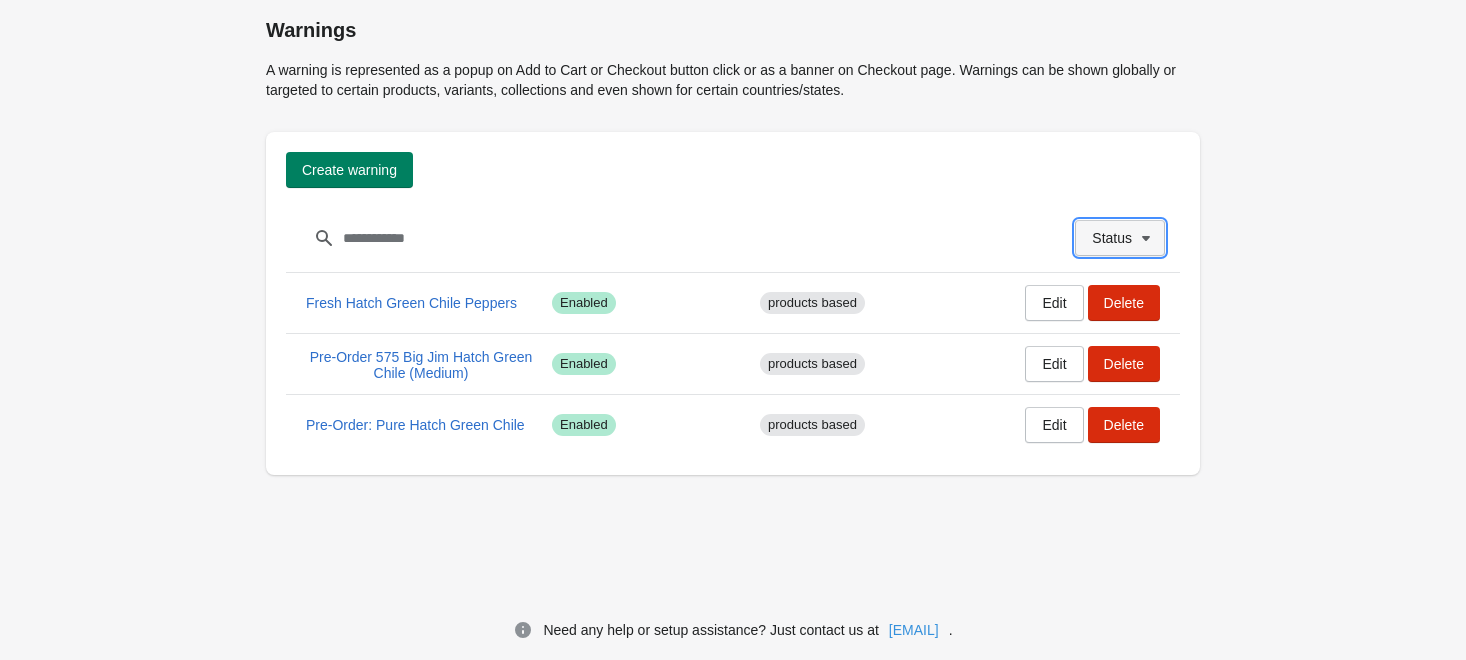 click on "Status" at bounding box center [1112, 238] 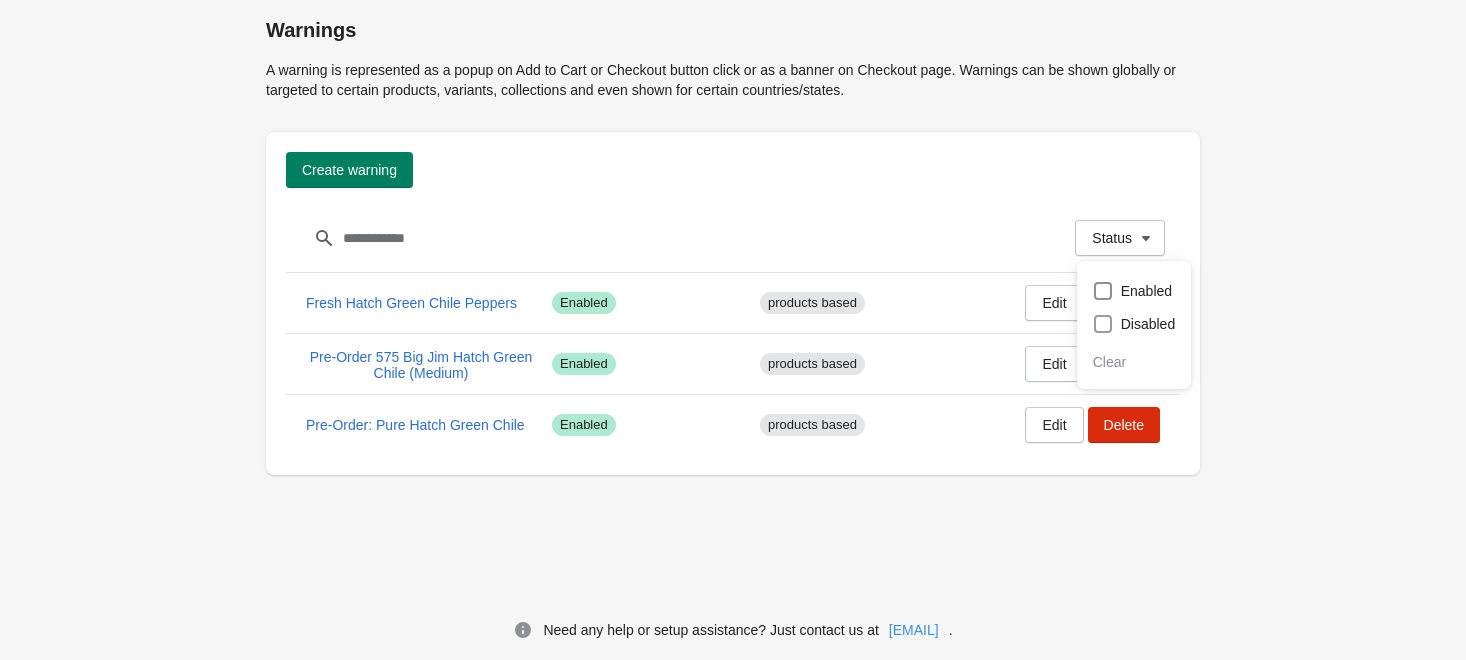 click on "Disabled" at bounding box center (1148, 324) 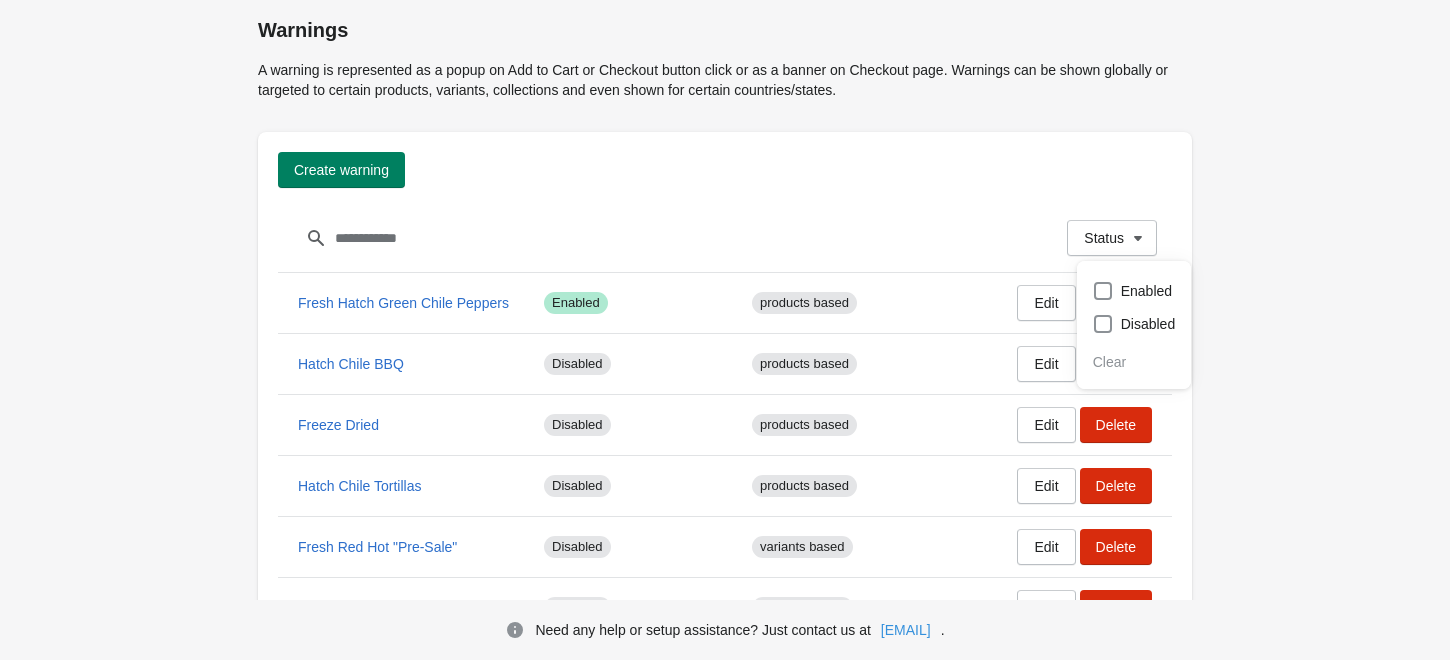 click on "Enabled" at bounding box center (1146, 291) 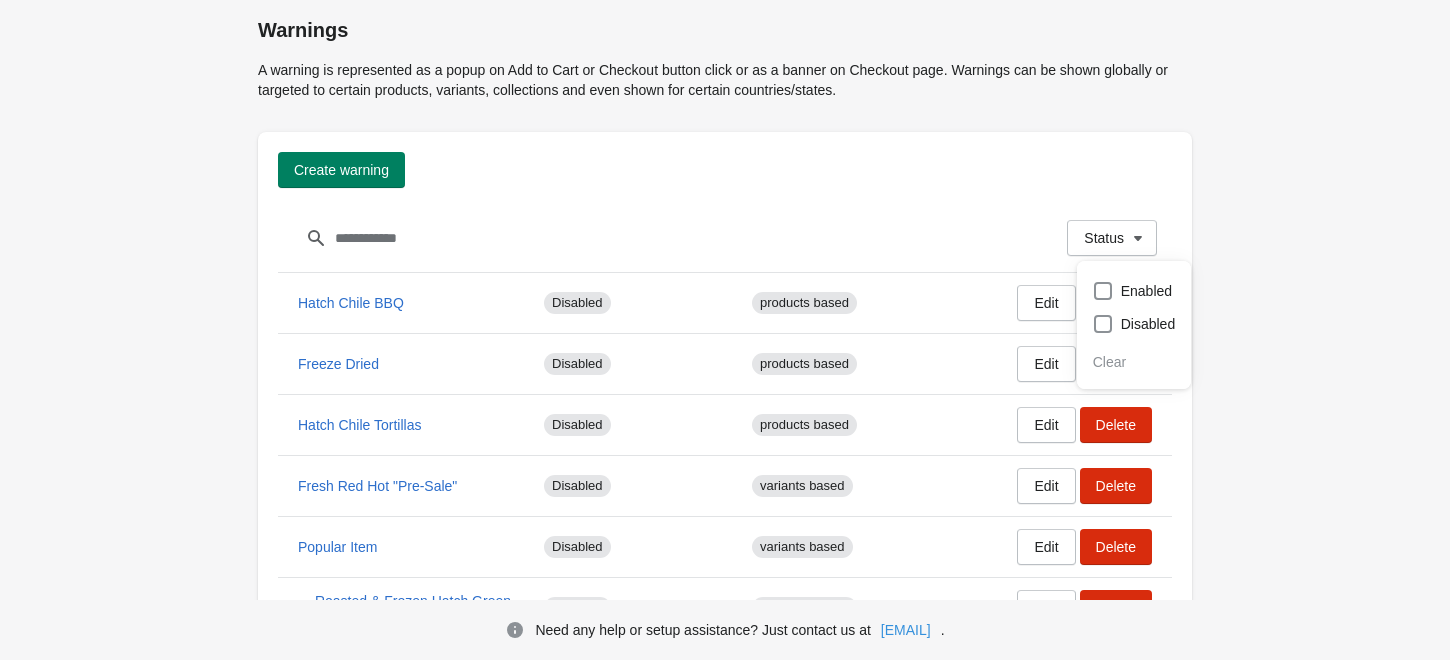 click on "Warnings A warning is represented as a popup on Add to Cart or Checkout button click or as a banner on Checkout page. Warnings can be shown globally or targeted to certain products, variants, collections and even shown for certain countries/states. Create warning Status Filter items Clear Status Hatch Chile BBQ Disabled products based Edit Delete Freeze Dried  Disabled products based Edit Delete Hatch Chile Tortillas Disabled products based Edit Delete Fresh Red Hot "Pre-Sale" Disabled variants based Edit Delete Popular Item Disabled variants based Edit Delete Roasted & Frozen Hatch Green Chile Disabled products based Edit Delete CookBook Disabled products based Edit Delete Pre-Order BigJim Blend & Enchi Disabled products based Edit Delete Pre-Order: 2023 Green BJ, SS, M Disabled products based Edit Delete Roasted Hatch Green Chile Sauce - Into Disabled products based Edit Delete Fresh Red X-Hot - OOS Disabled variants based Edit Delete Hatch 575 Sandia Green Chile Disabled products based Edit Delete Disabled" at bounding box center (725, 581) 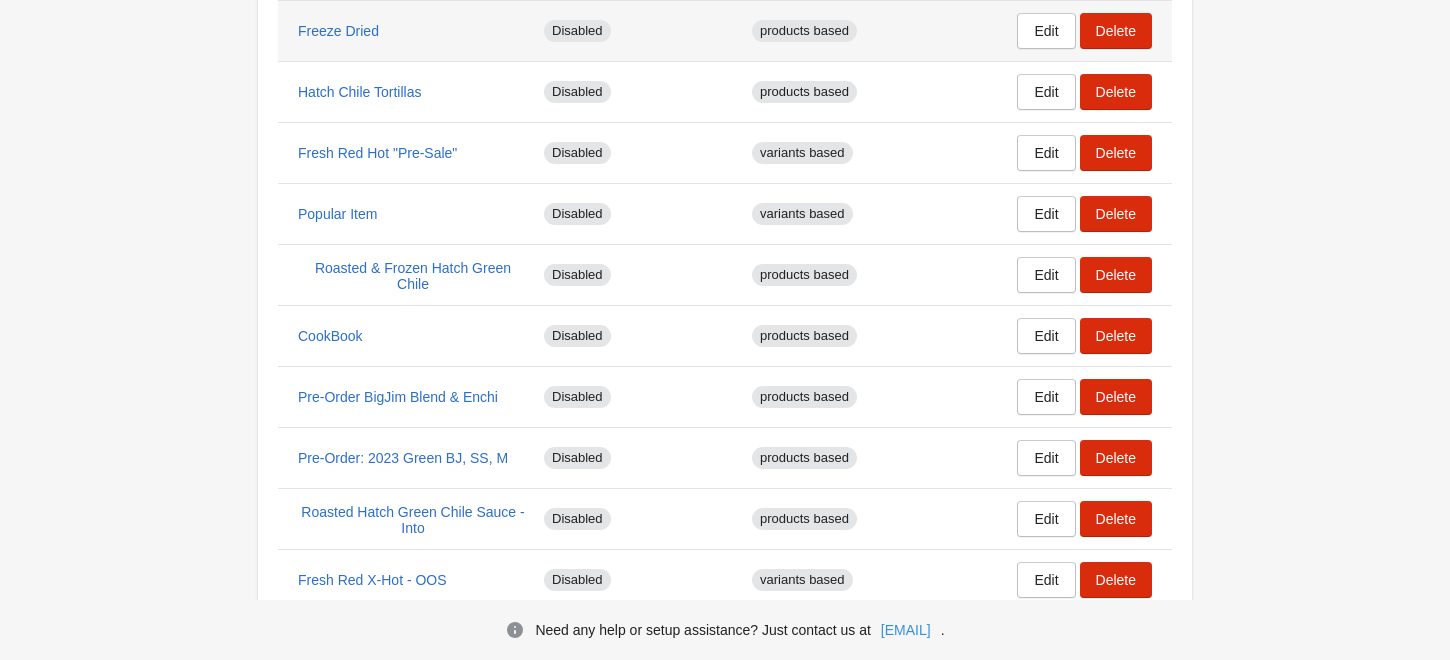 scroll, scrollTop: 444, scrollLeft: 0, axis: vertical 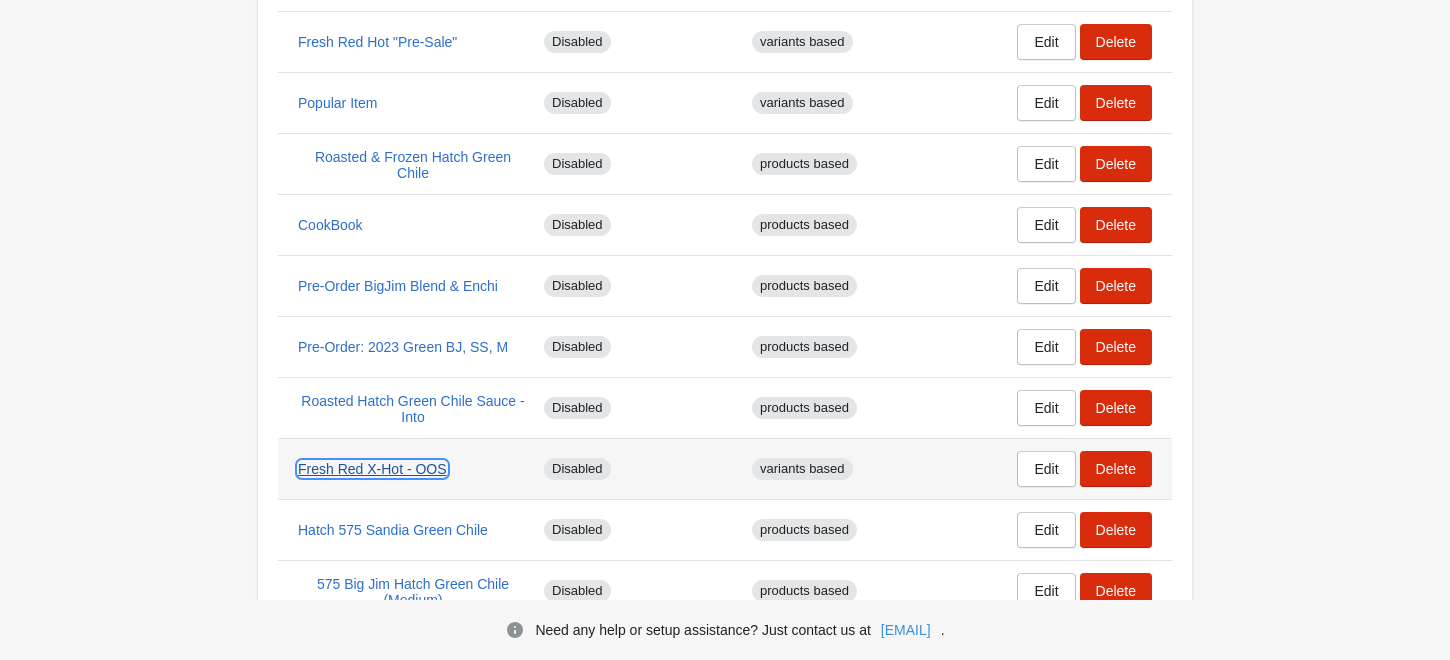click on "Fresh Red X-Hot - OOS" at bounding box center (372, 469) 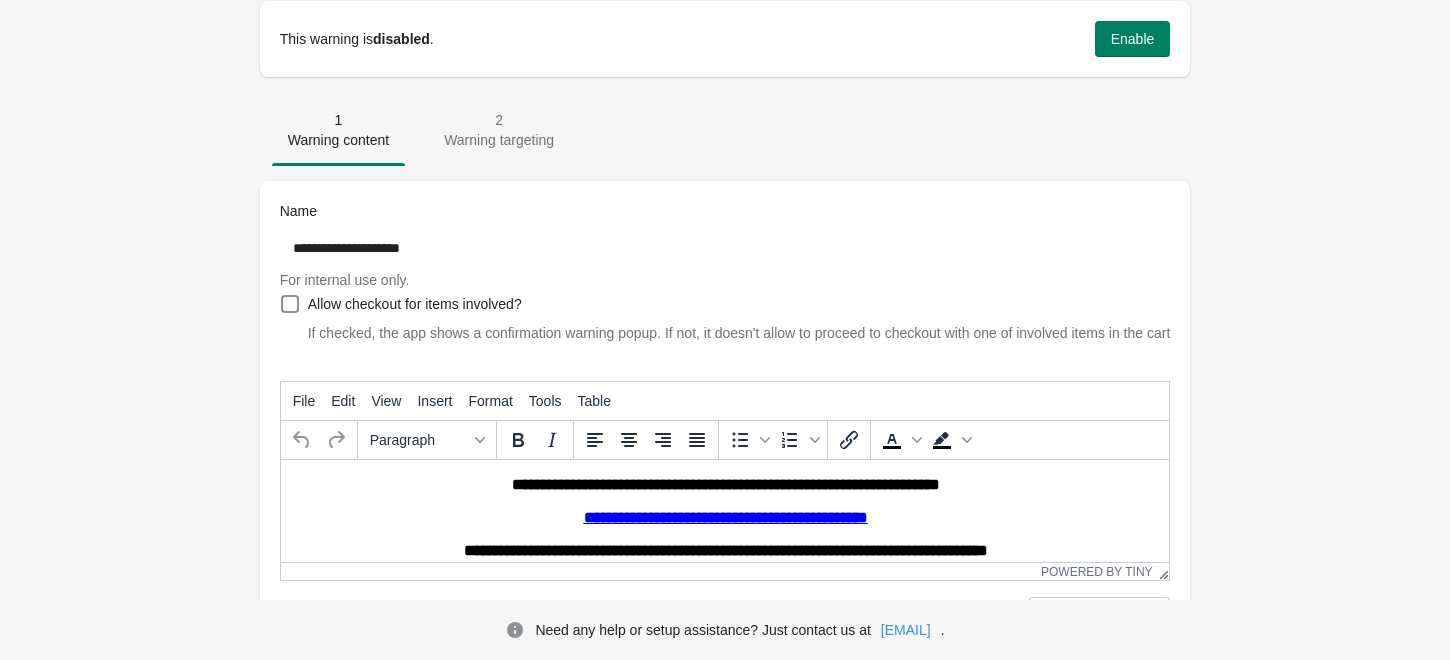 scroll, scrollTop: 0, scrollLeft: 0, axis: both 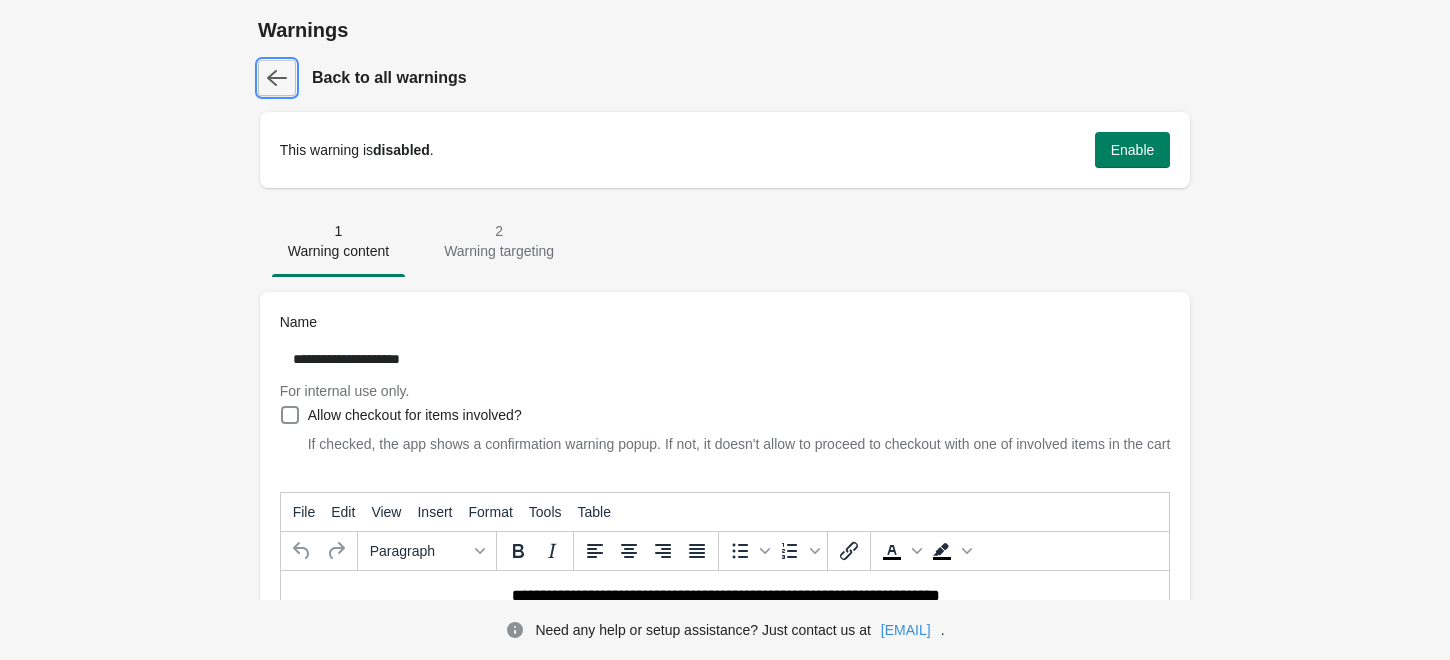 click at bounding box center [277, 78] 